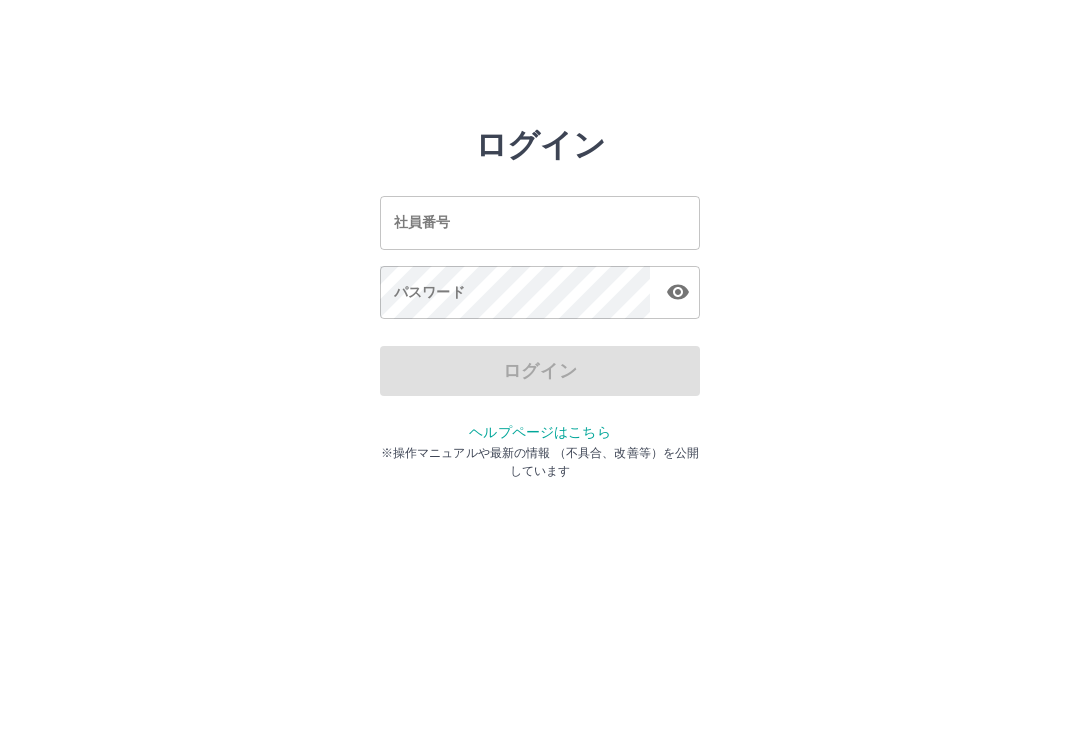 scroll, scrollTop: 0, scrollLeft: 0, axis: both 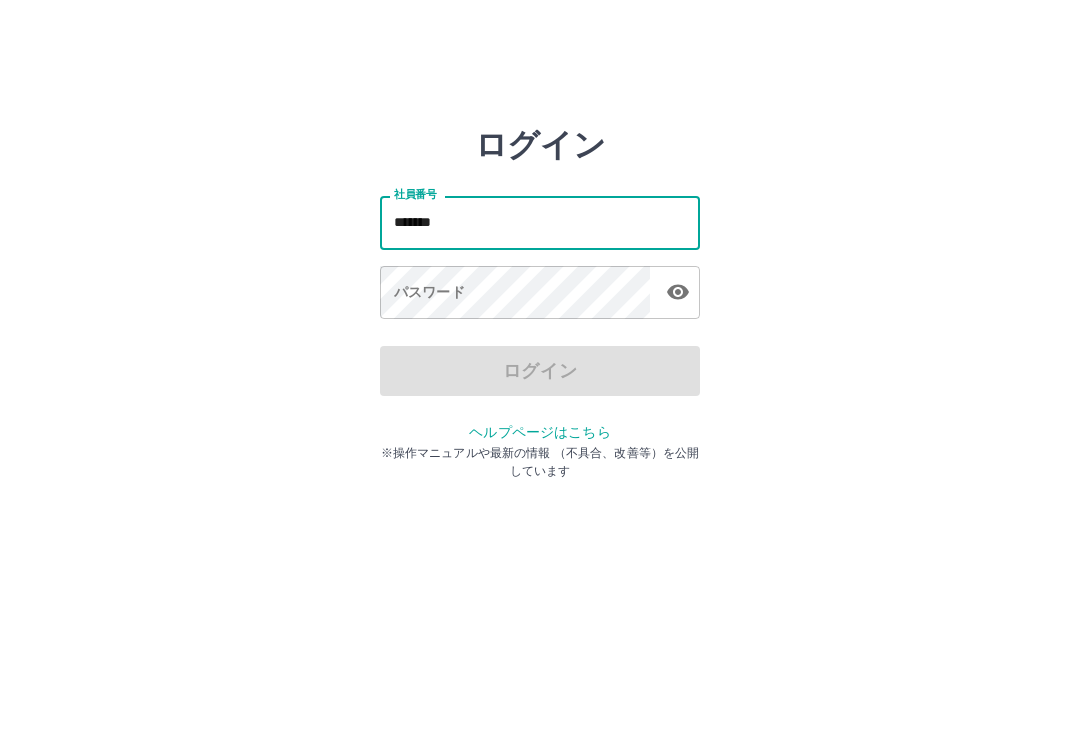 type on "*******" 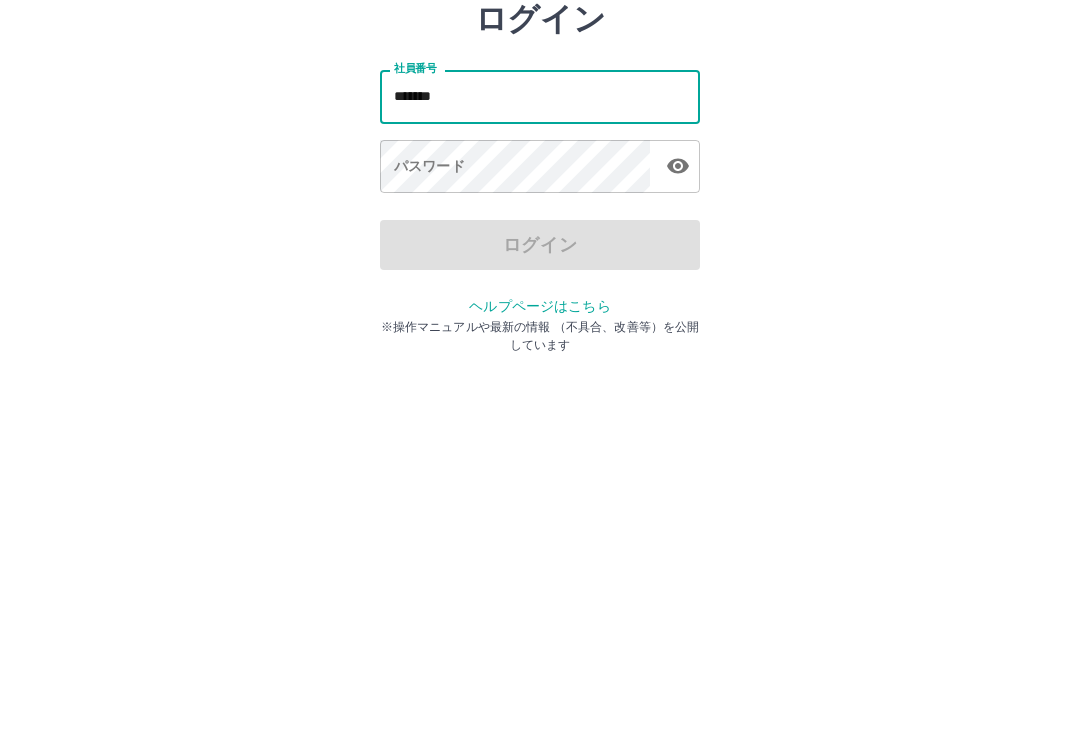 click on "パスワード パスワード" at bounding box center (540, 294) 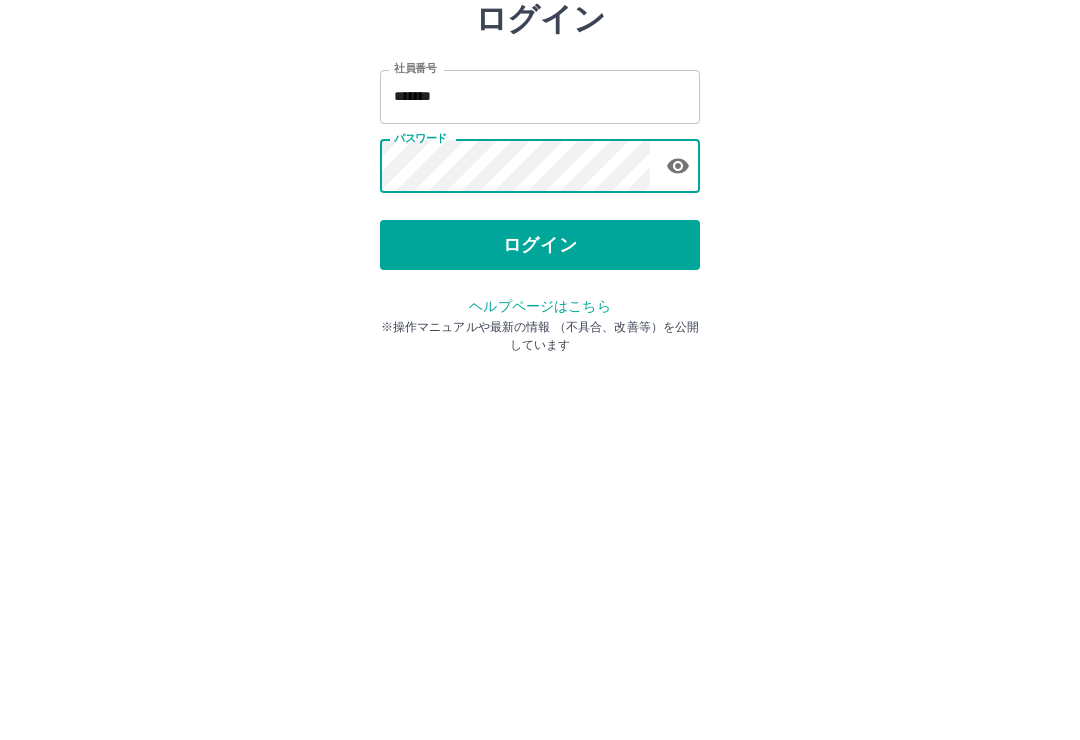 click on "ログイン" at bounding box center [540, 371] 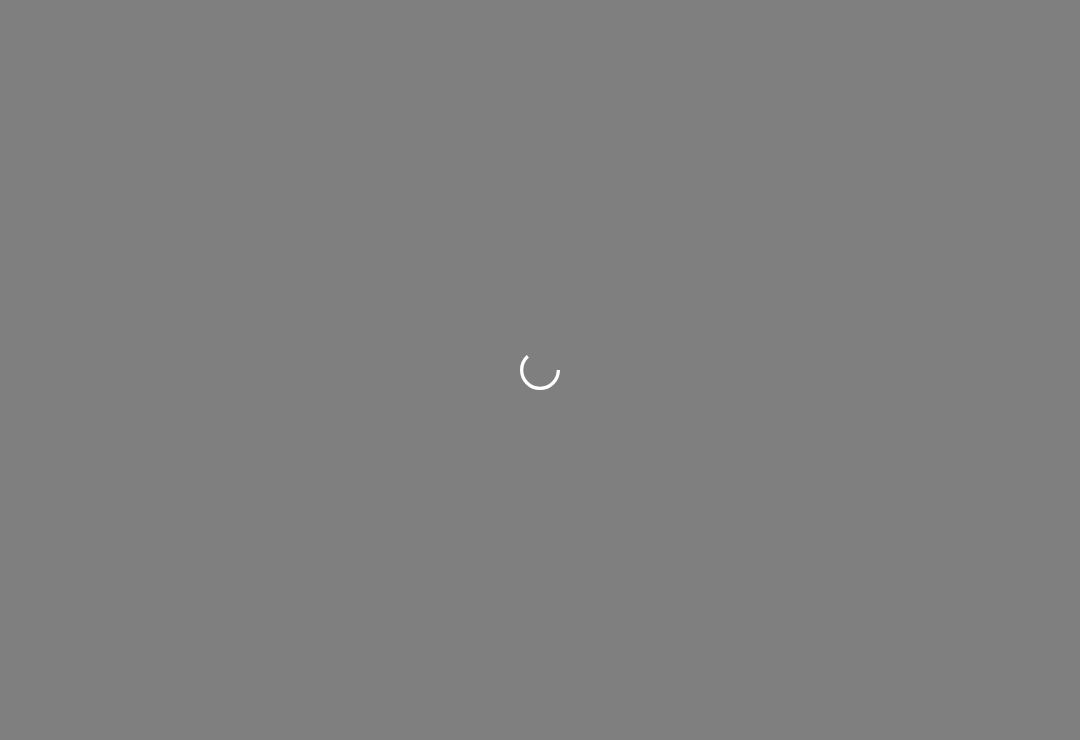 scroll, scrollTop: 0, scrollLeft: 0, axis: both 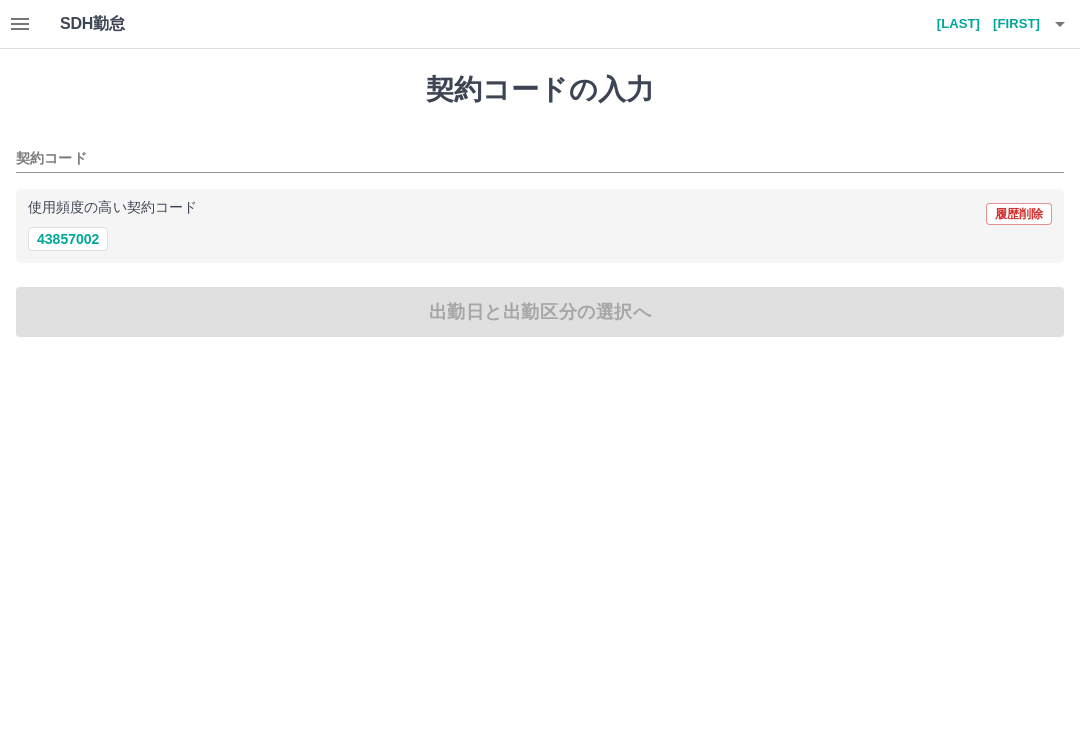 click on "43857002" at bounding box center [68, 239] 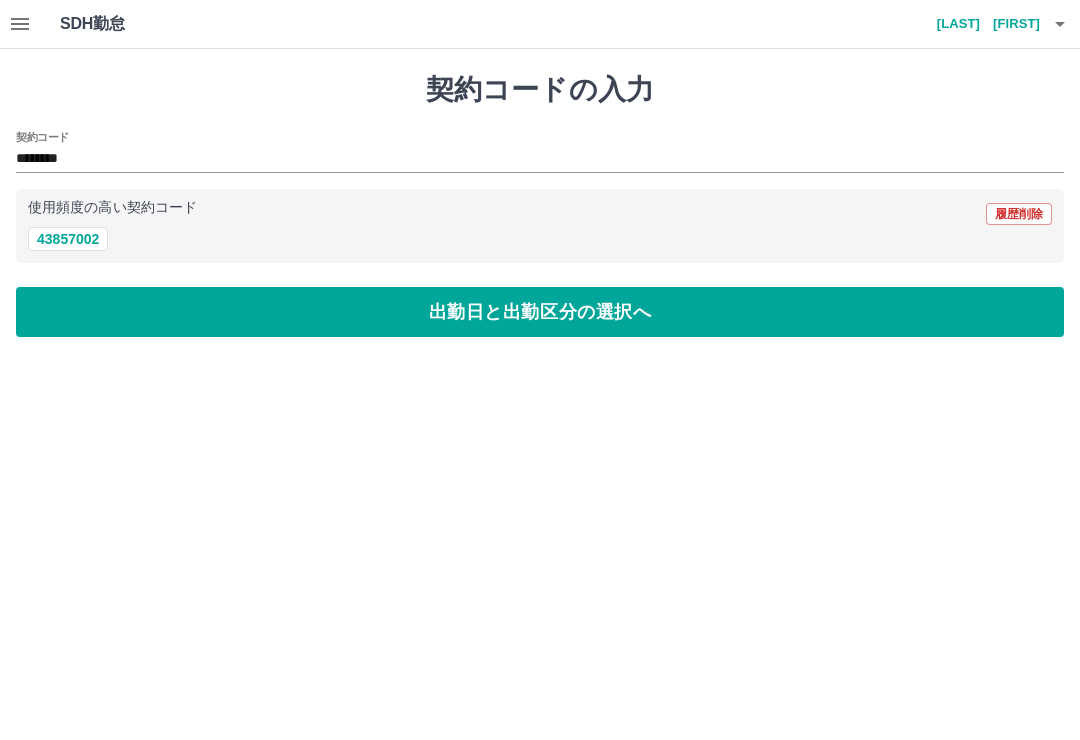 click on "出勤日と出勤区分の選択へ" at bounding box center [540, 312] 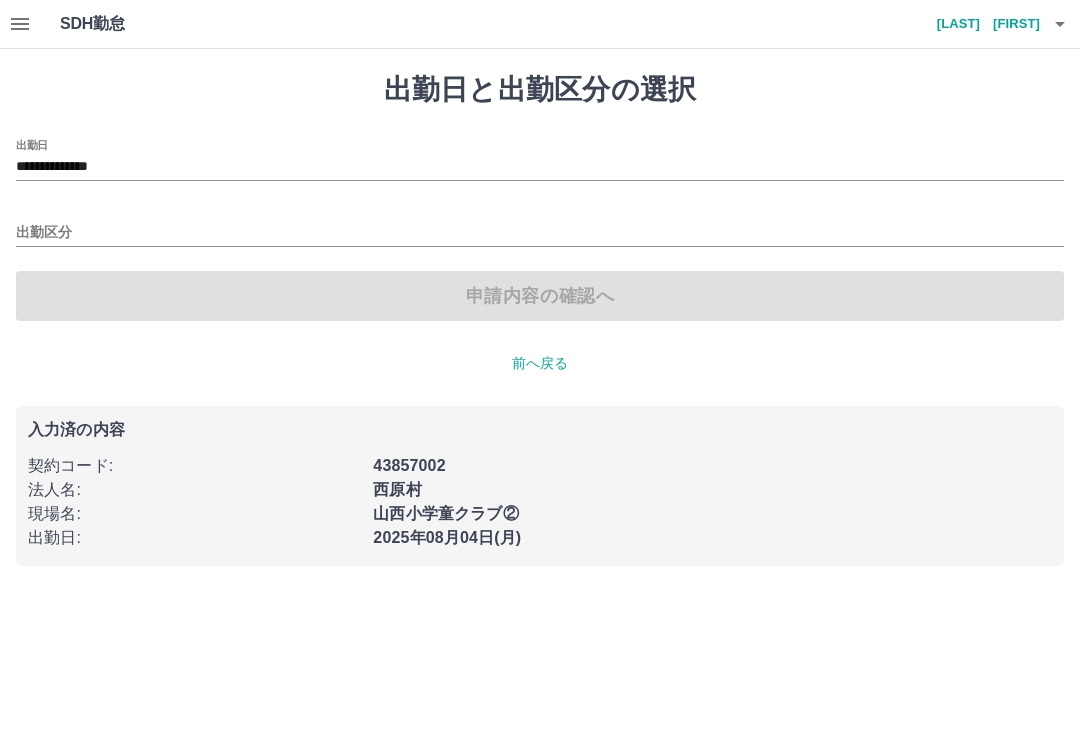 click on "**********" at bounding box center (540, 167) 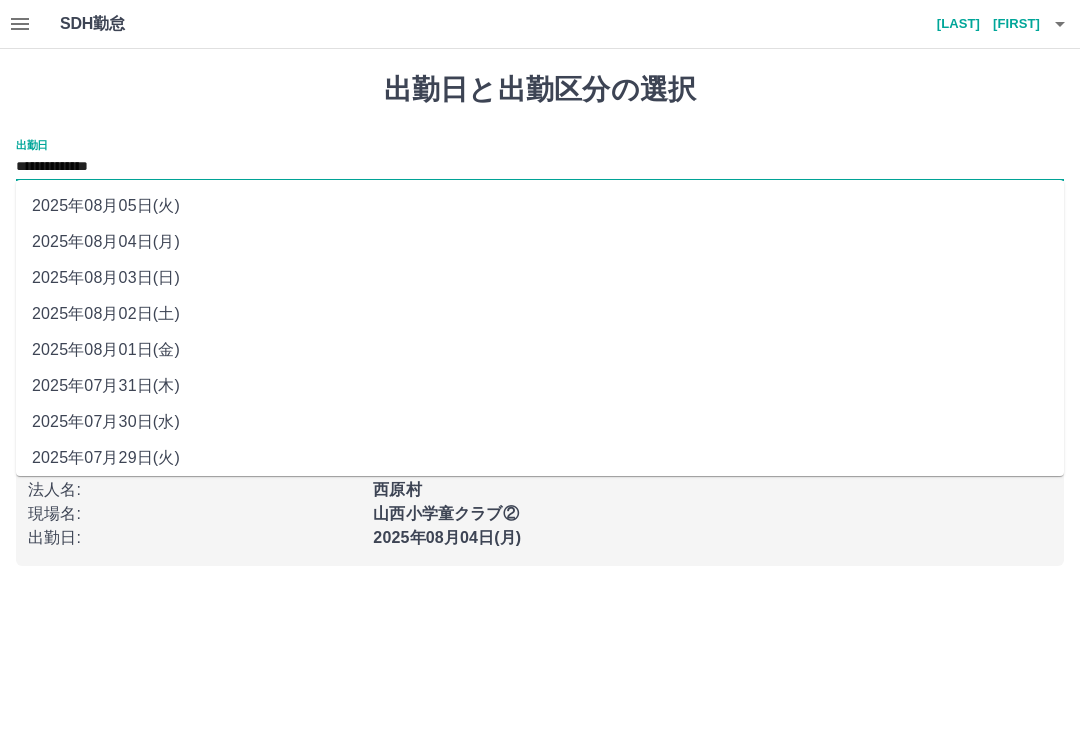 click on "2025年08月03日(日)" at bounding box center (540, 278) 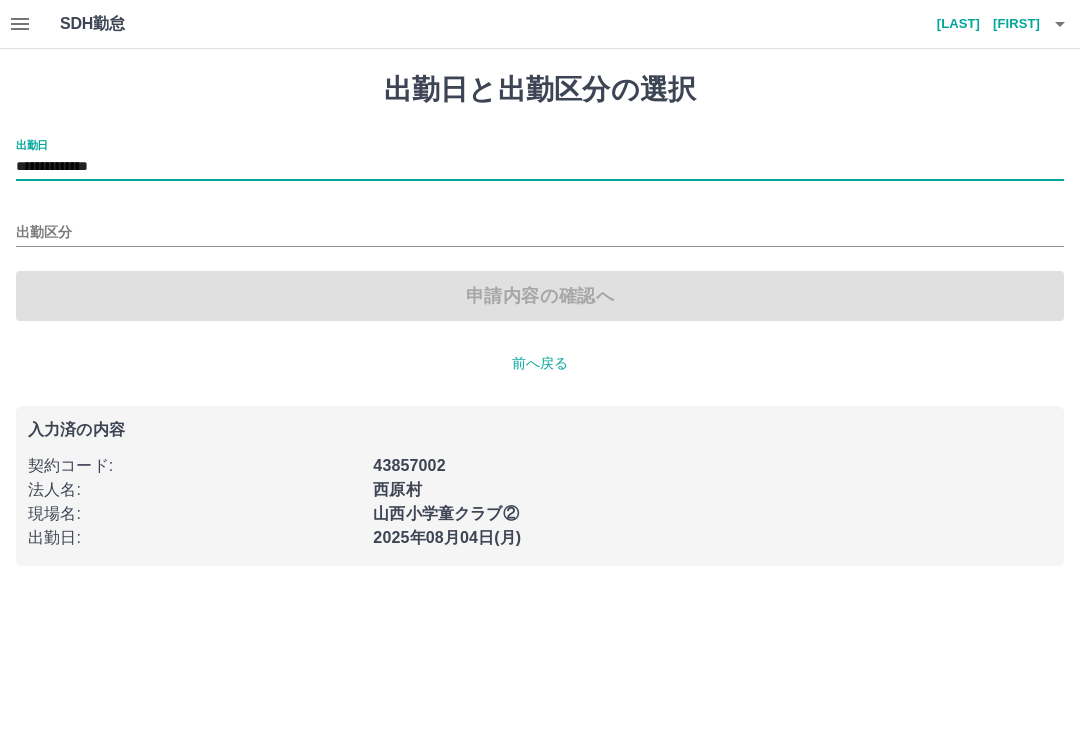 click on "出勤区分" at bounding box center (540, 233) 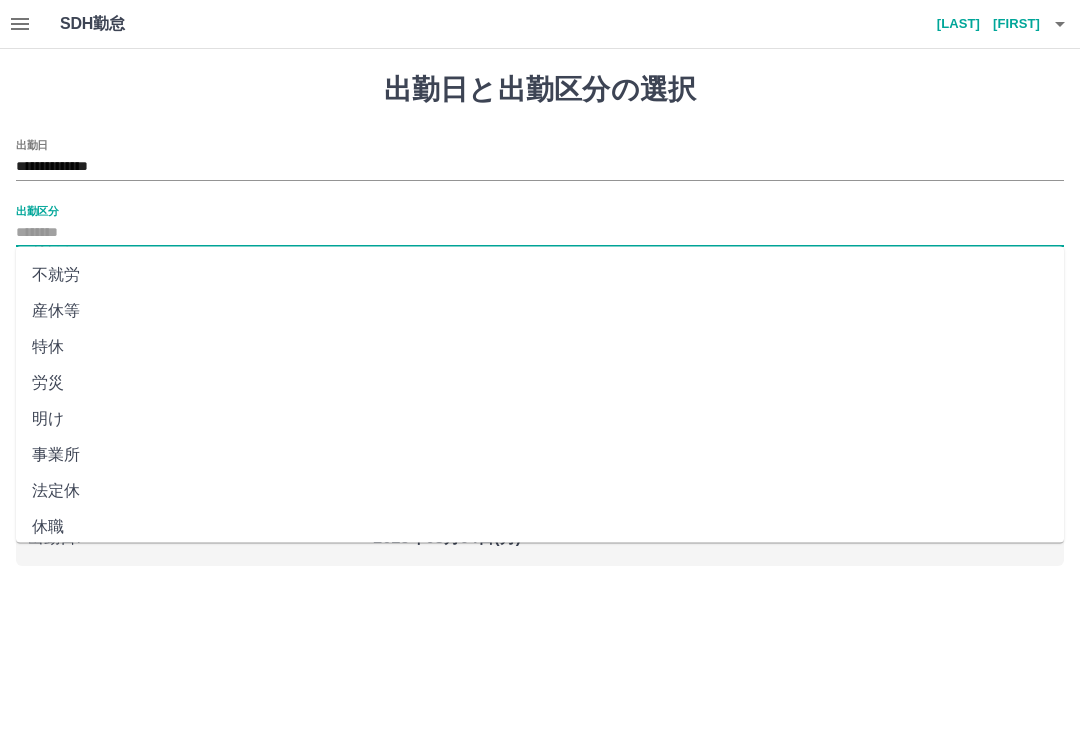 scroll, scrollTop: 356, scrollLeft: 0, axis: vertical 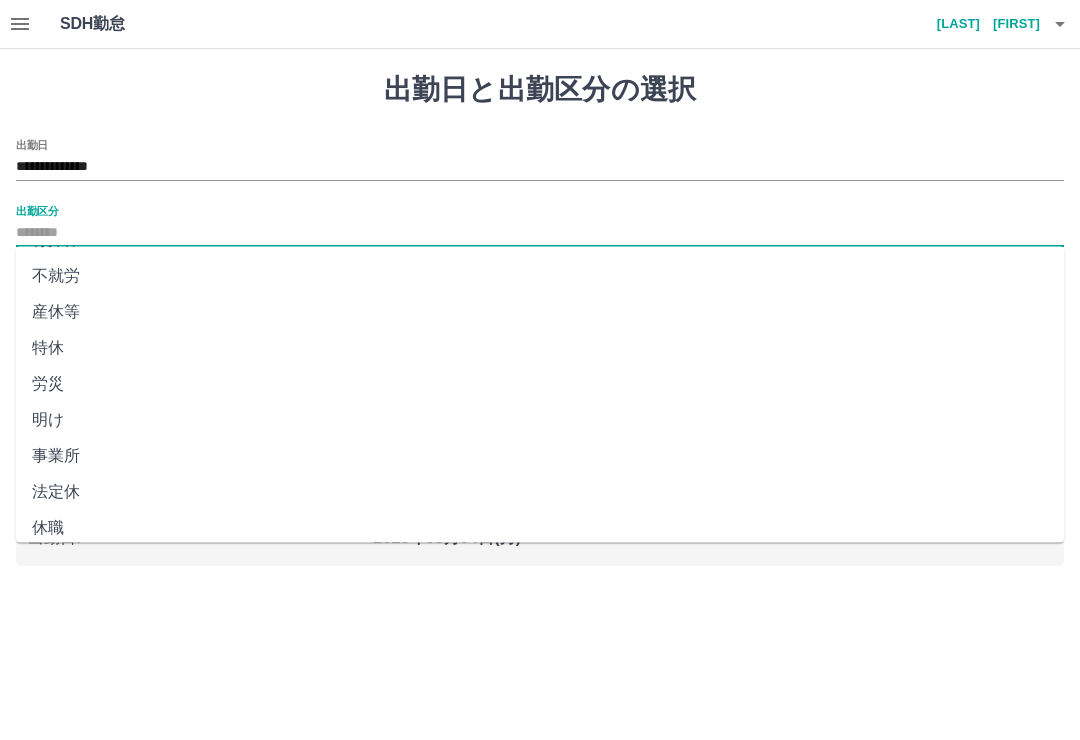 click on "法定休" at bounding box center (540, 493) 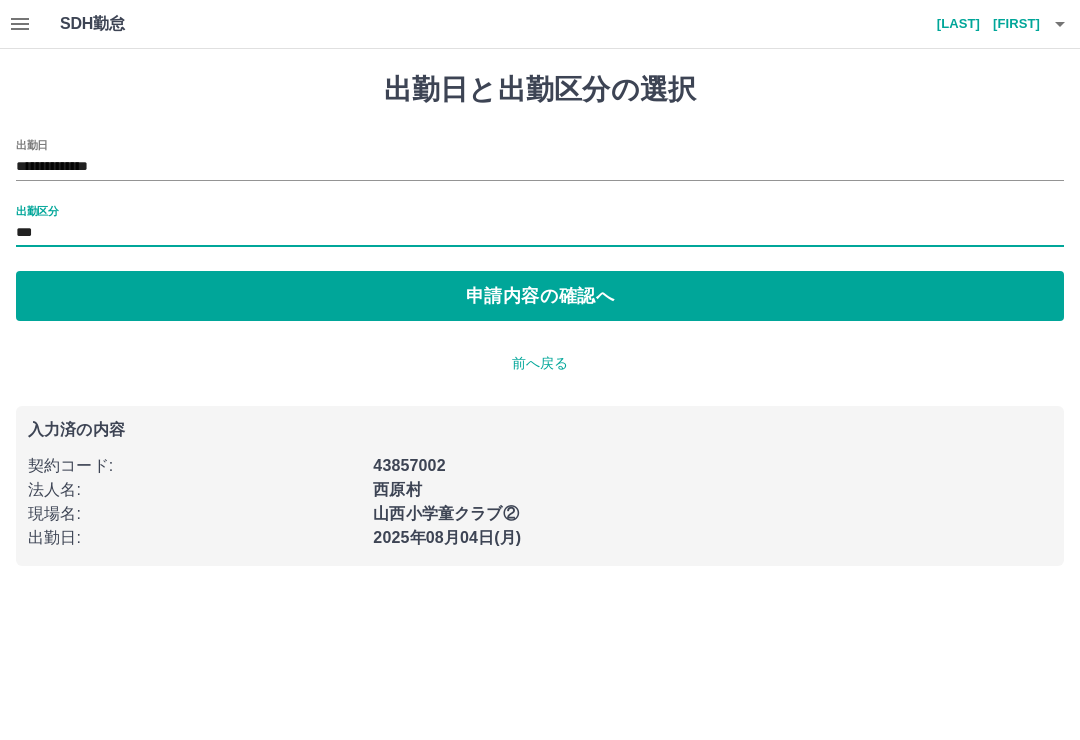 click on "申請内容の確認へ" at bounding box center (540, 296) 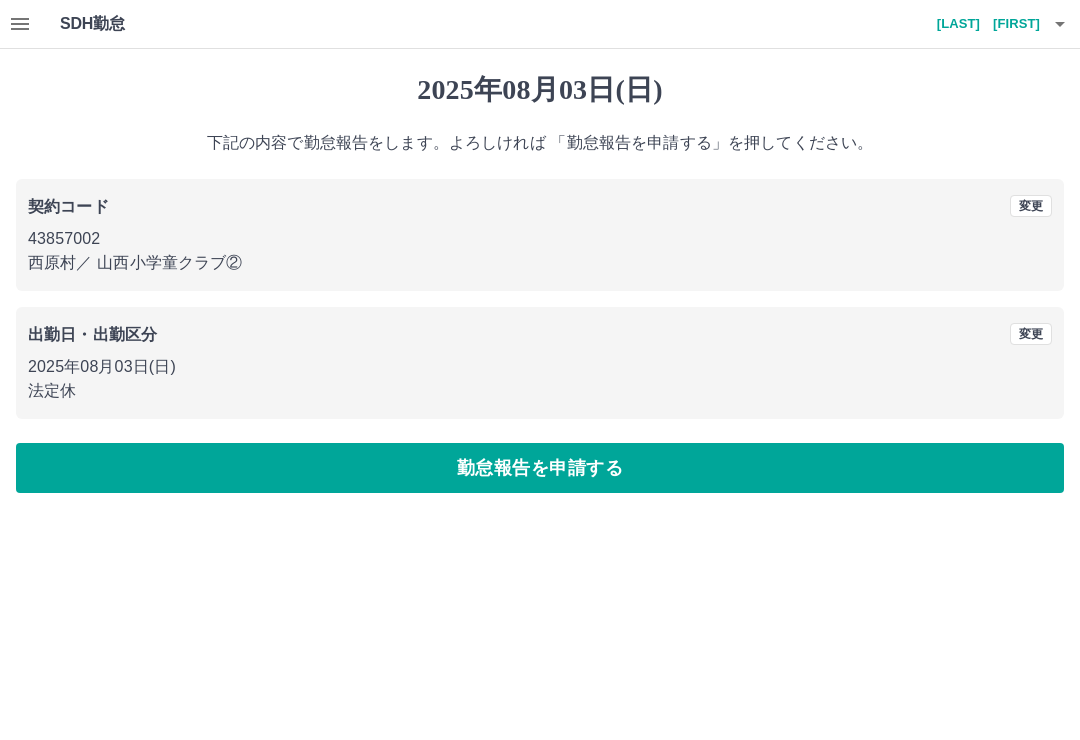 click on "勤怠報告を申請する" at bounding box center (540, 468) 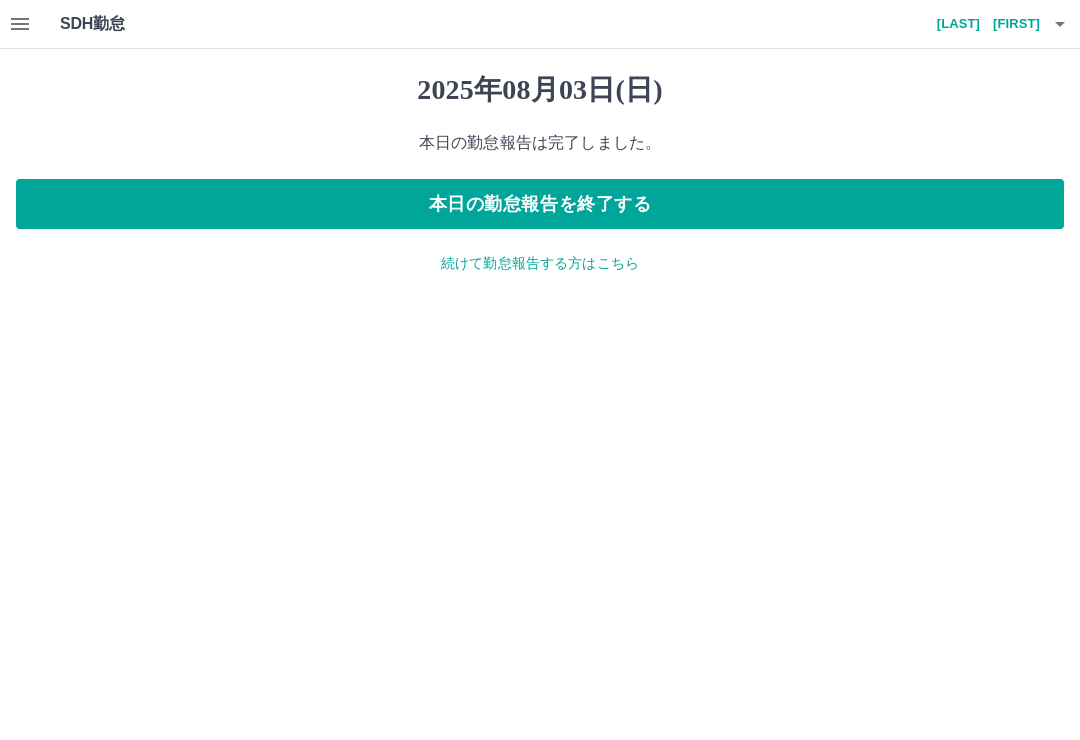 click on "続けて勤怠報告する方はこちら" at bounding box center (540, 263) 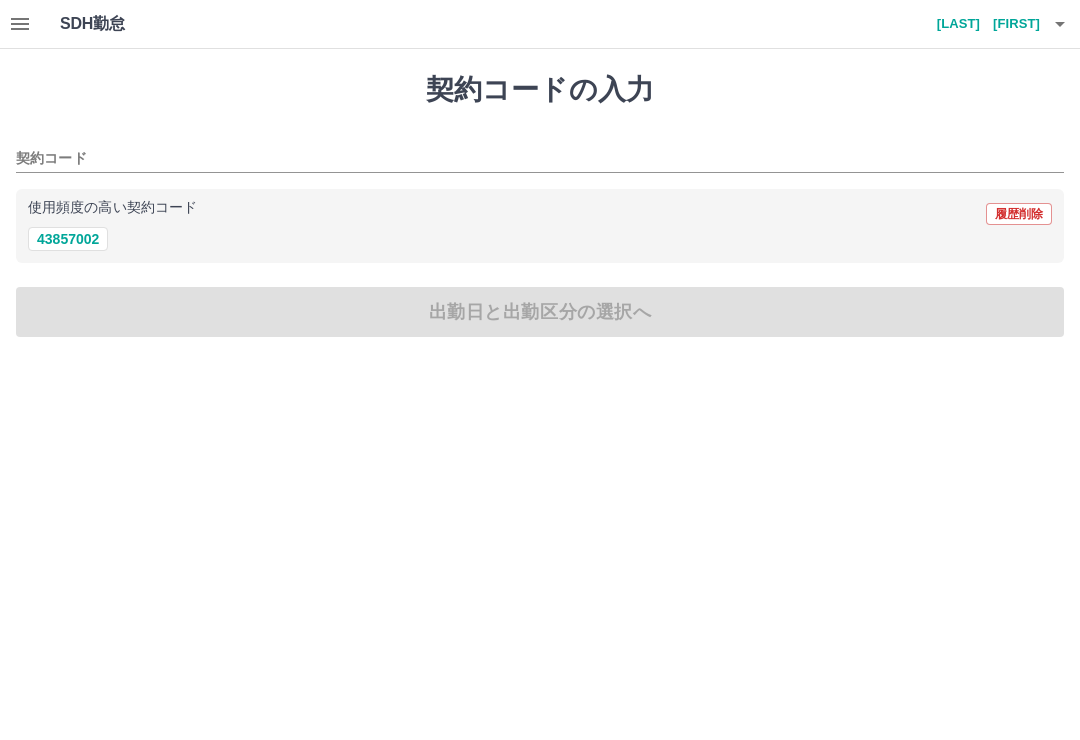 click on "43857002" at bounding box center [68, 239] 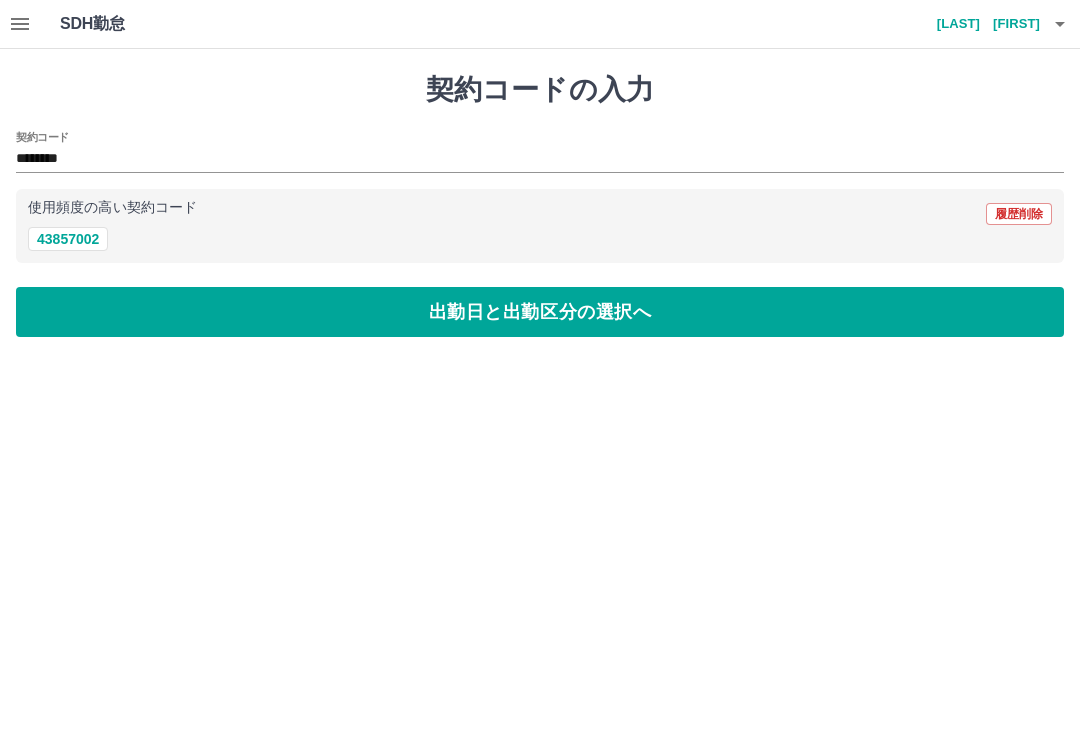 click on "出勤日と出勤区分の選択へ" at bounding box center [540, 312] 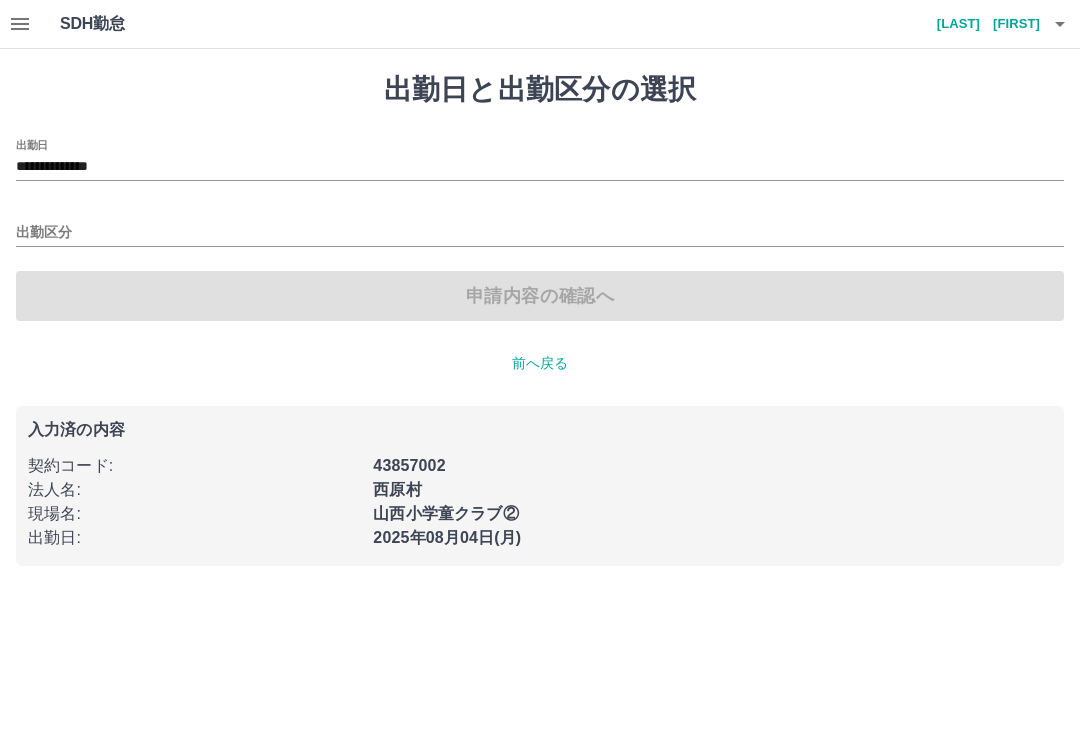 click on "出勤区分" at bounding box center (540, 233) 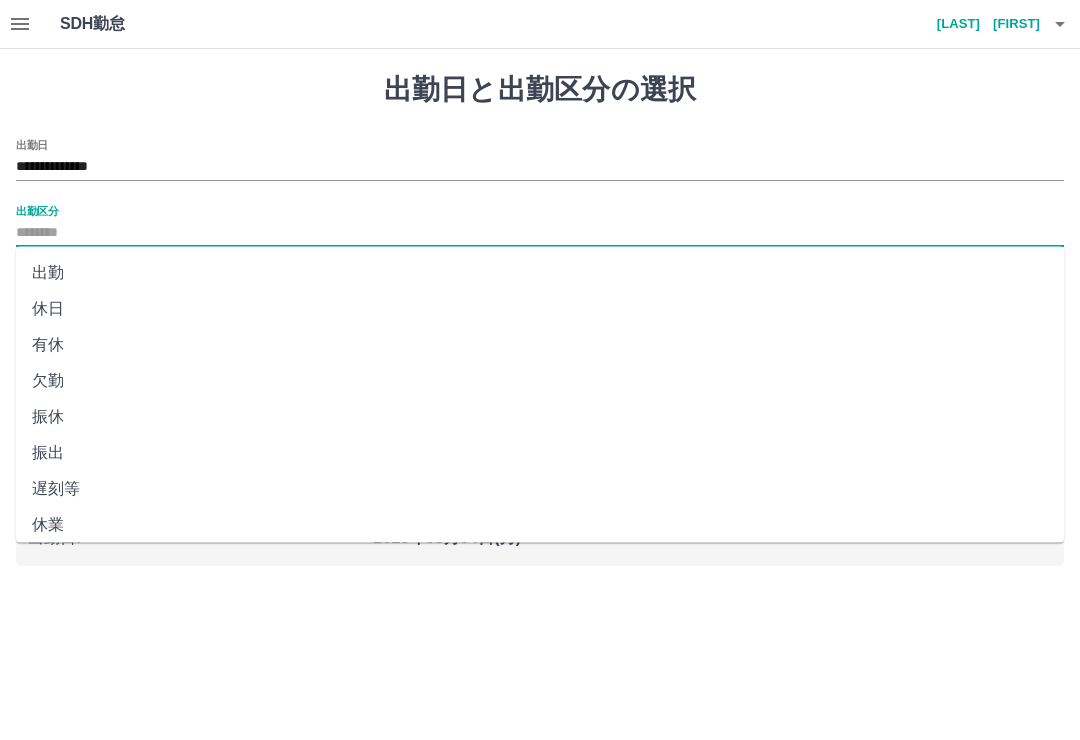 click on "出勤" at bounding box center (540, 273) 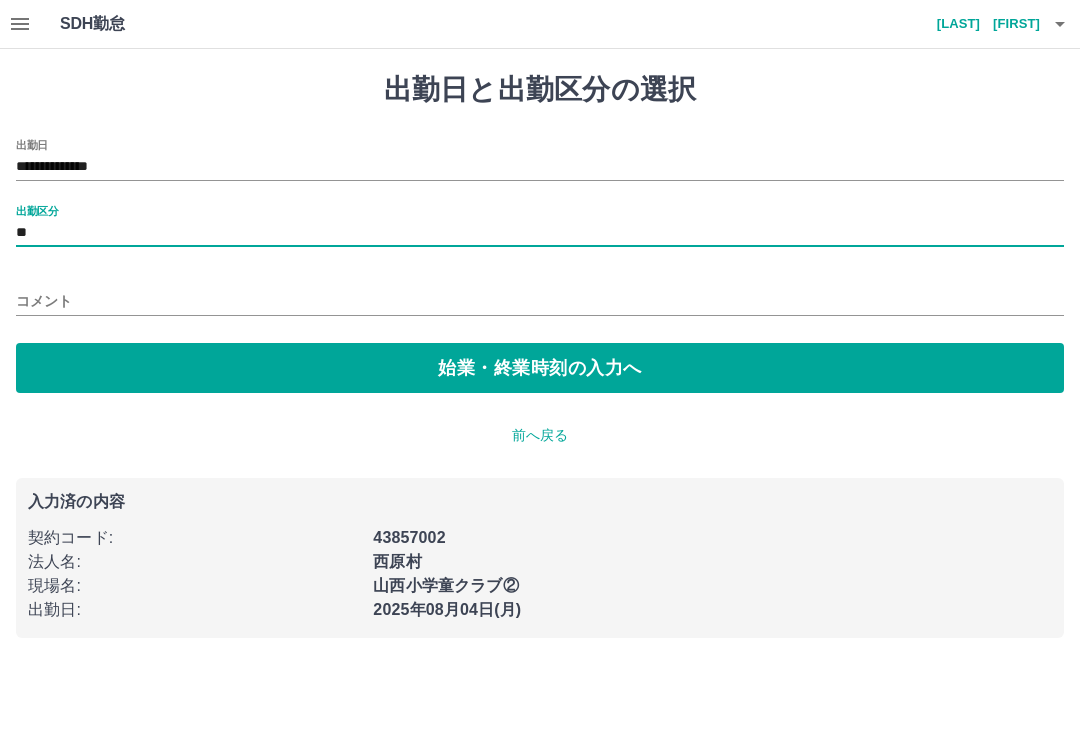 click on "始業・終業時刻の入力へ" at bounding box center (540, 368) 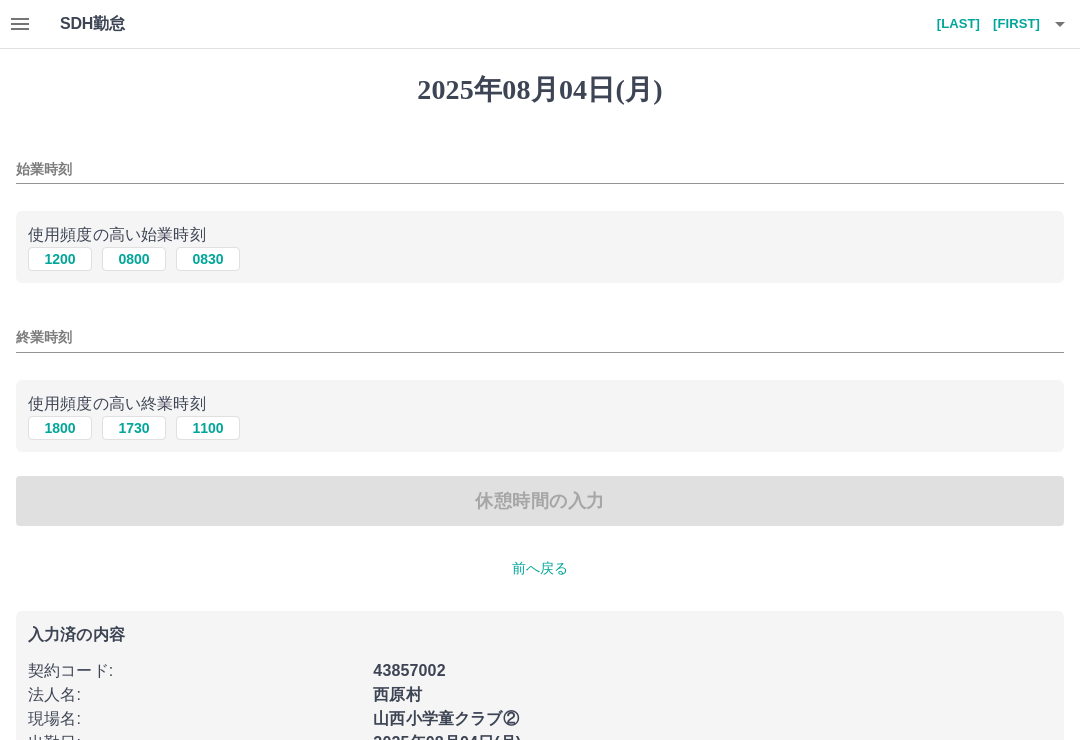 click on "0800" at bounding box center (134, 259) 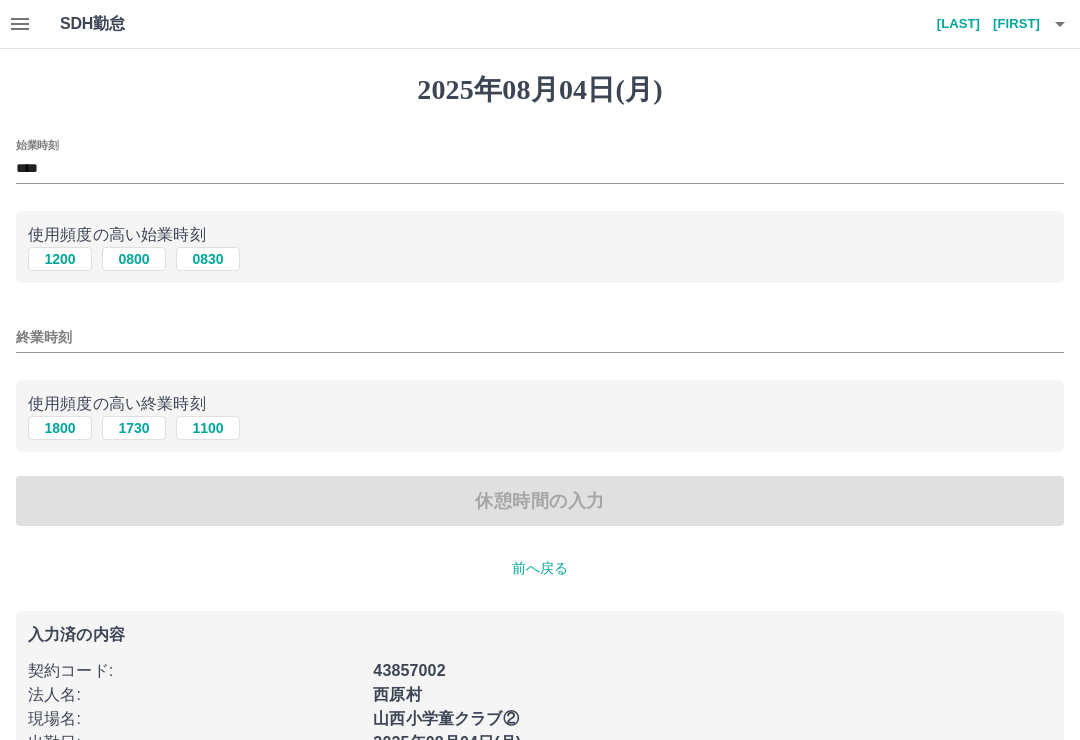 click on "1730" at bounding box center [134, 428] 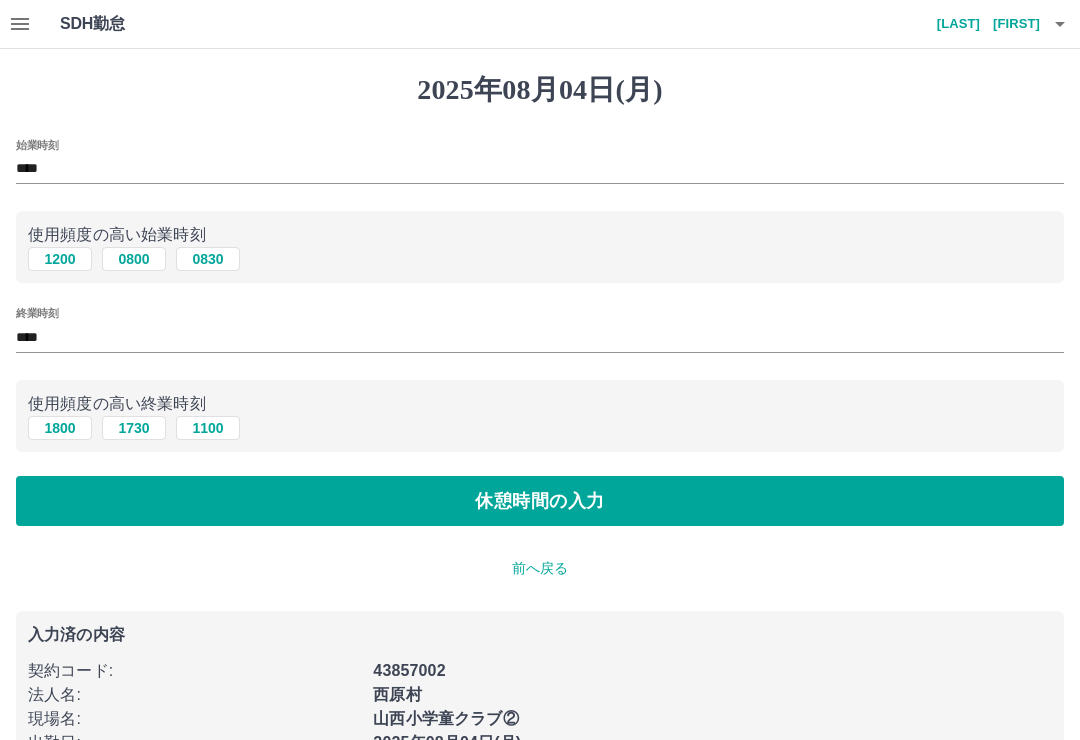 click on "休憩時間の入力" at bounding box center [540, 501] 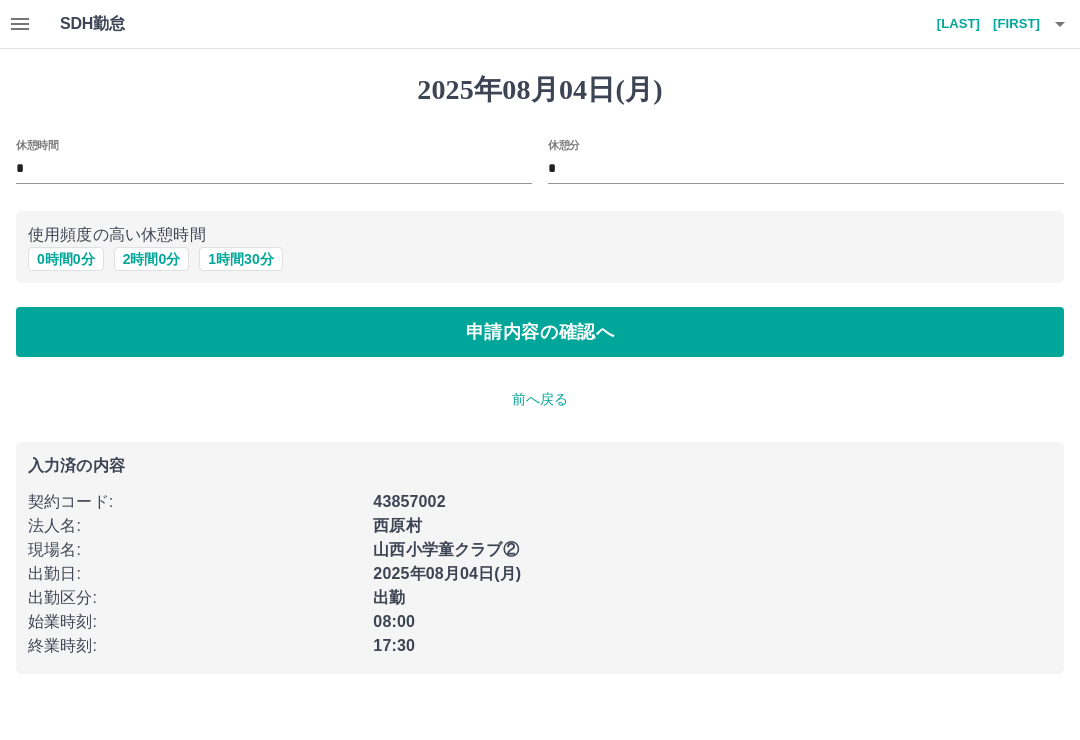 click on "1 時間 30 分" at bounding box center [240, 259] 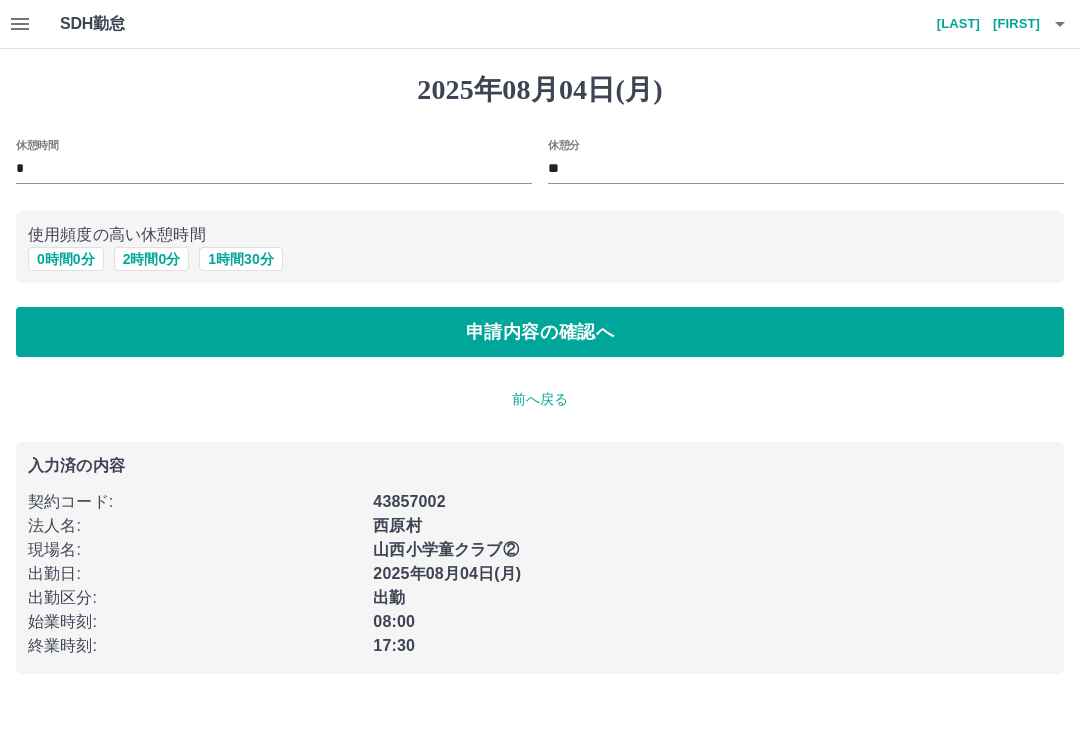 click on "申請内容の確認へ" at bounding box center (540, 332) 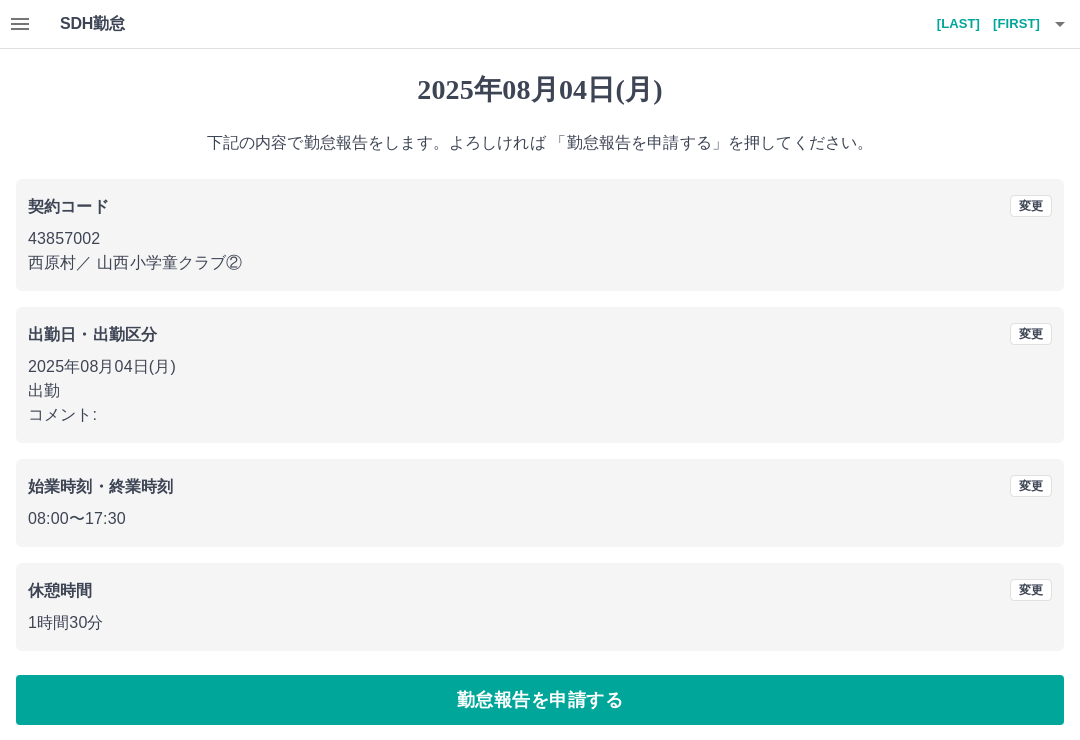 click on "勤怠報告を申請する" at bounding box center [540, 700] 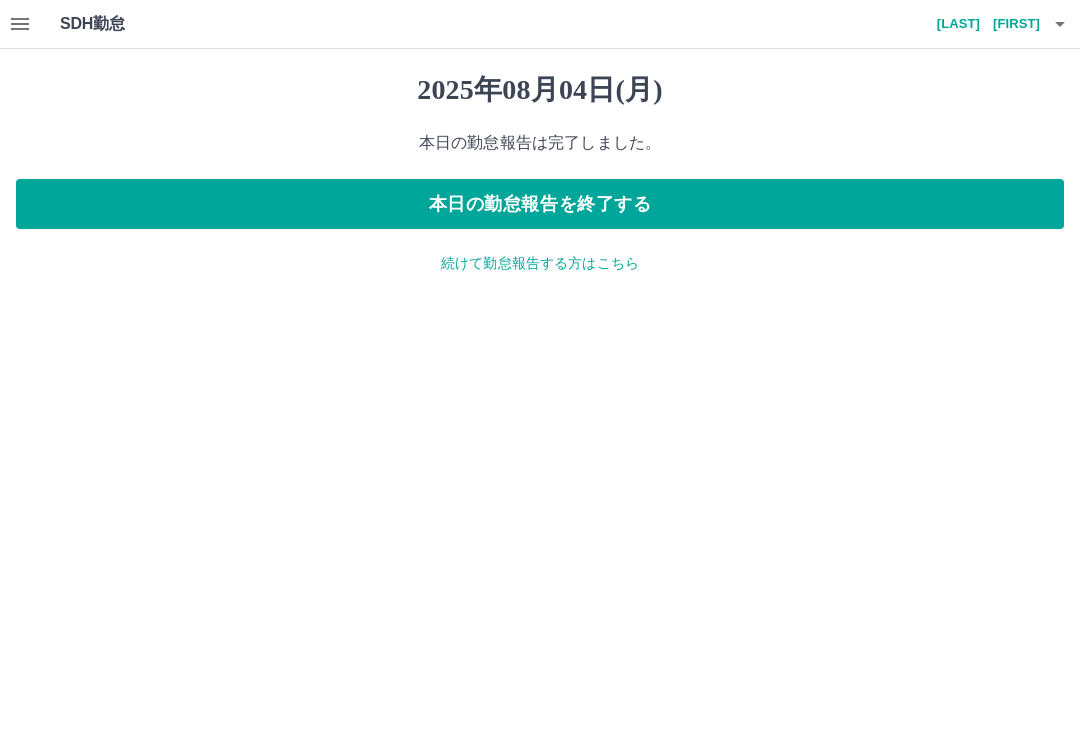 click on "本日の勤怠報告を終了する" at bounding box center (540, 204) 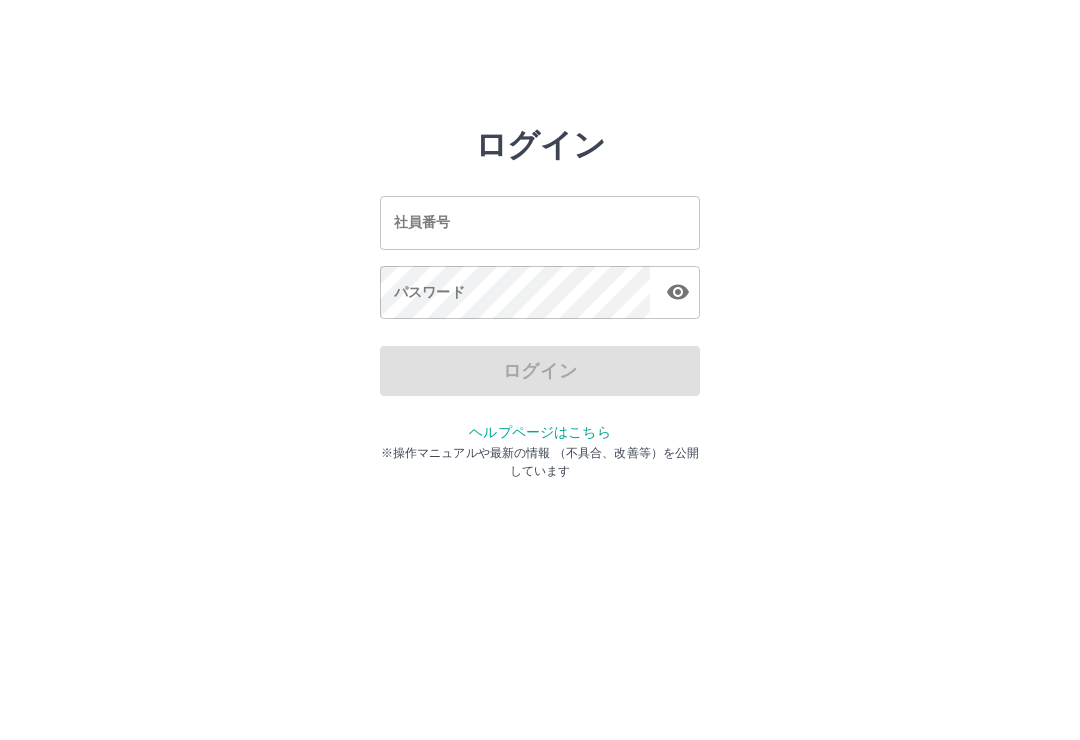 scroll, scrollTop: 0, scrollLeft: 0, axis: both 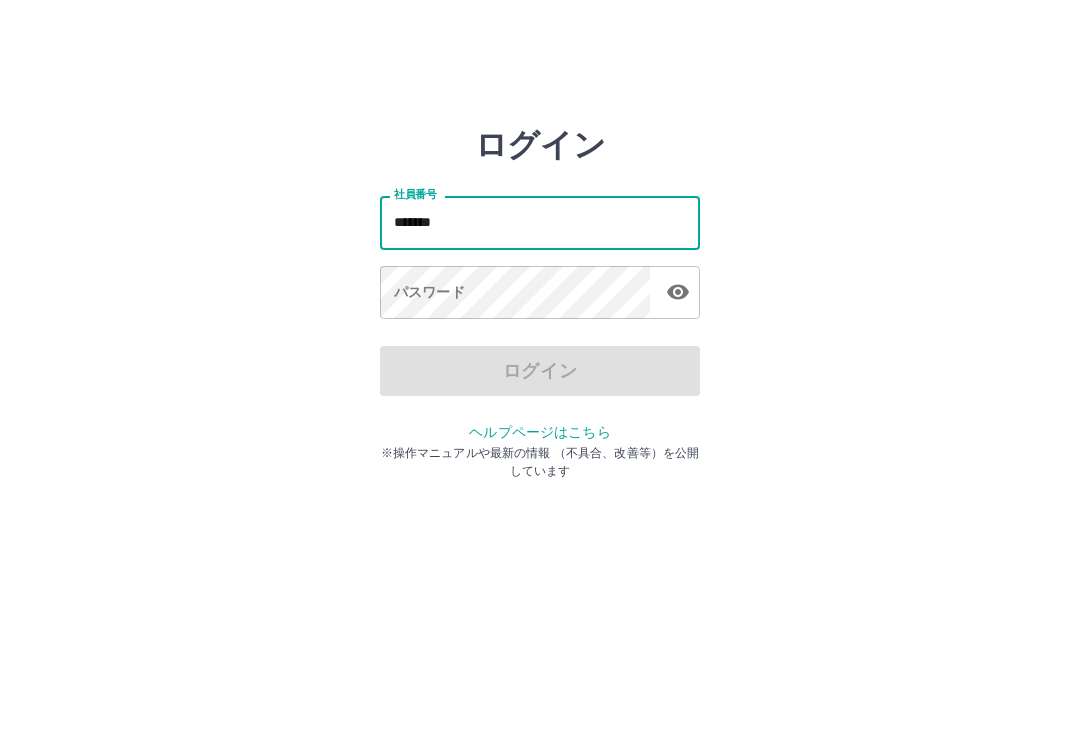 type on "*******" 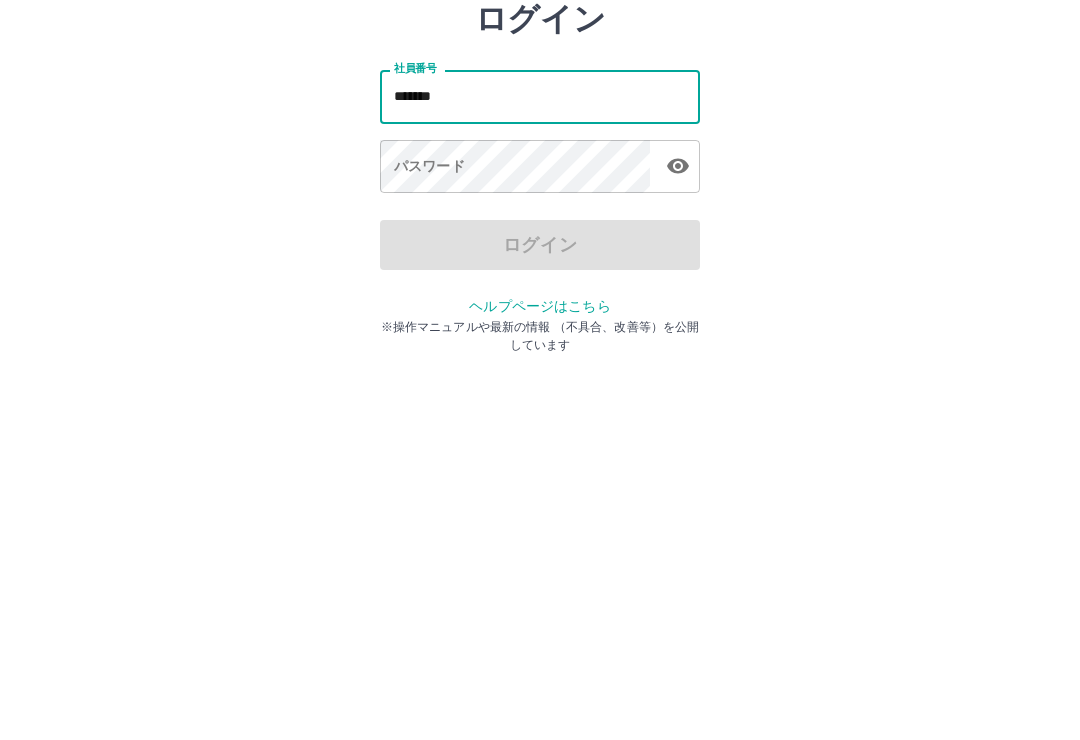 click on "パスワード パスワード" at bounding box center [540, 294] 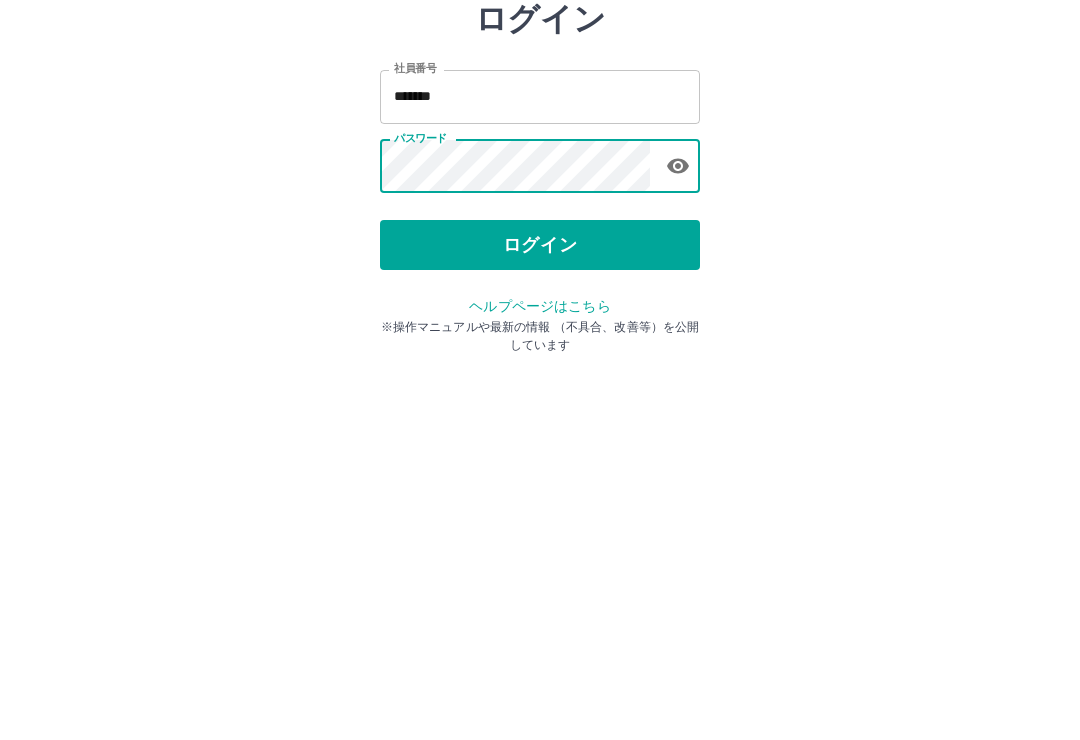 click on "ログイン" at bounding box center [540, 371] 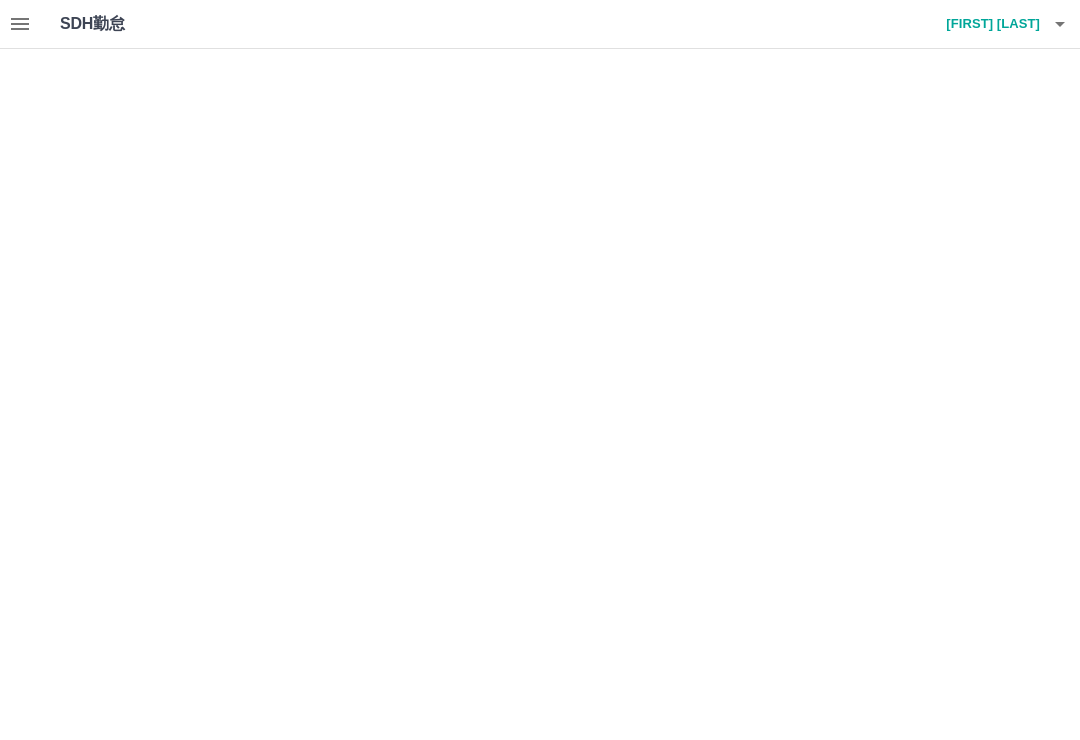 scroll, scrollTop: 0, scrollLeft: 0, axis: both 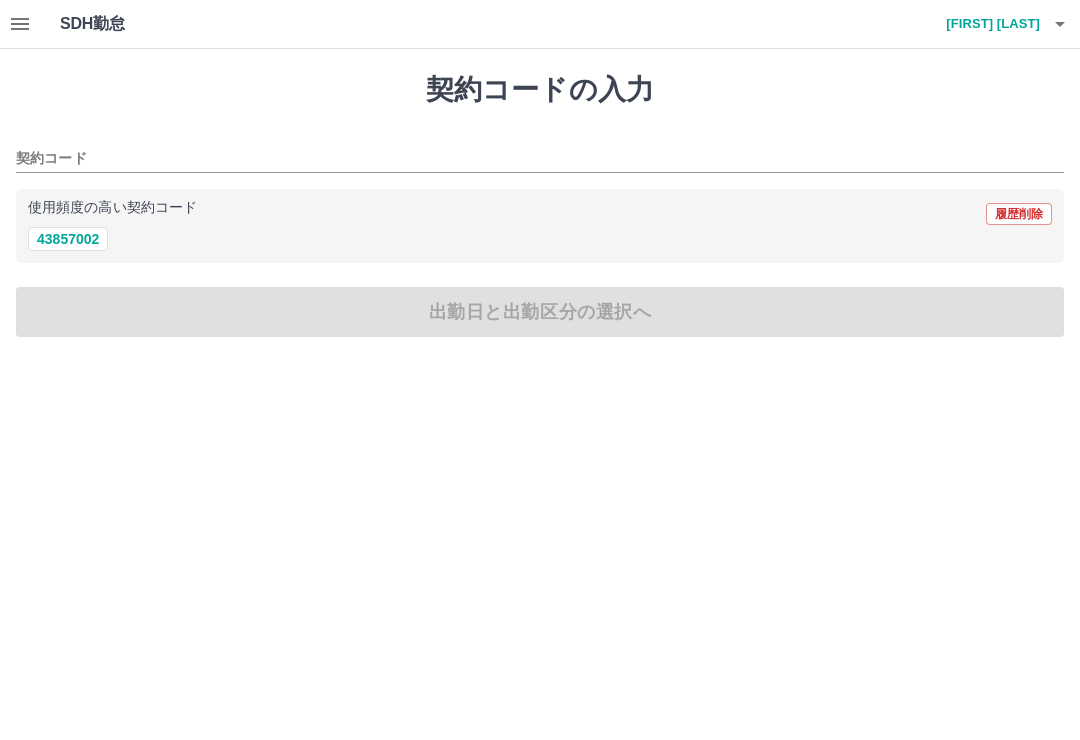 click on "43857002" at bounding box center (68, 239) 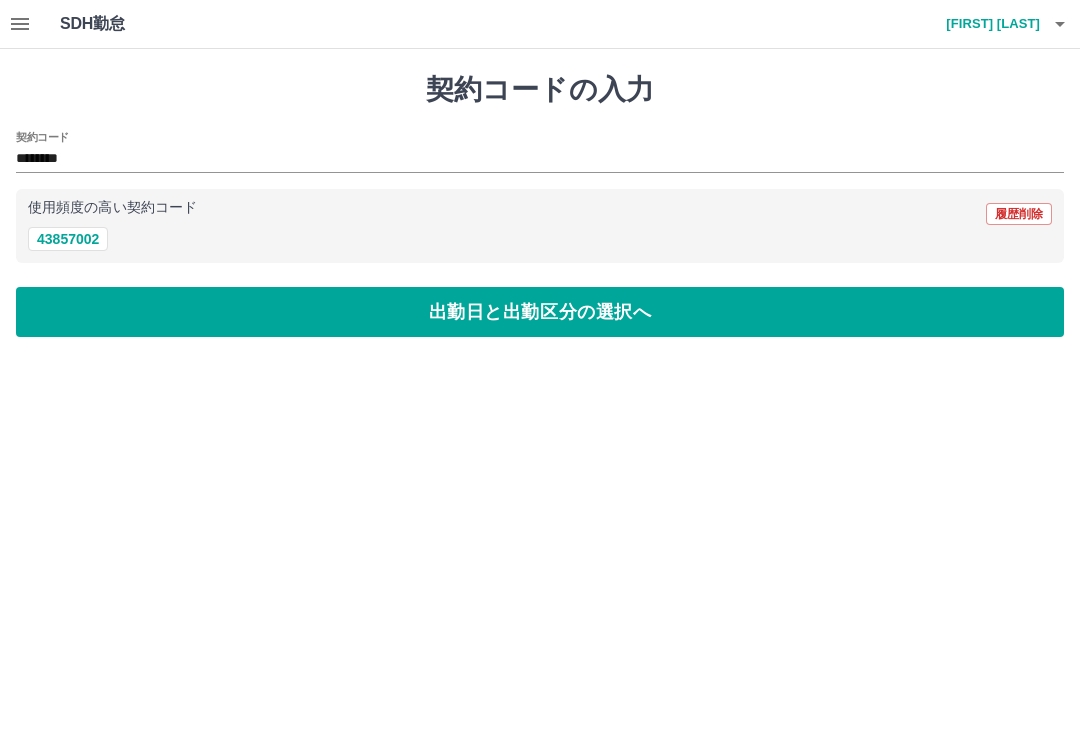 click on "出勤日と出勤区分の選択へ" at bounding box center [540, 312] 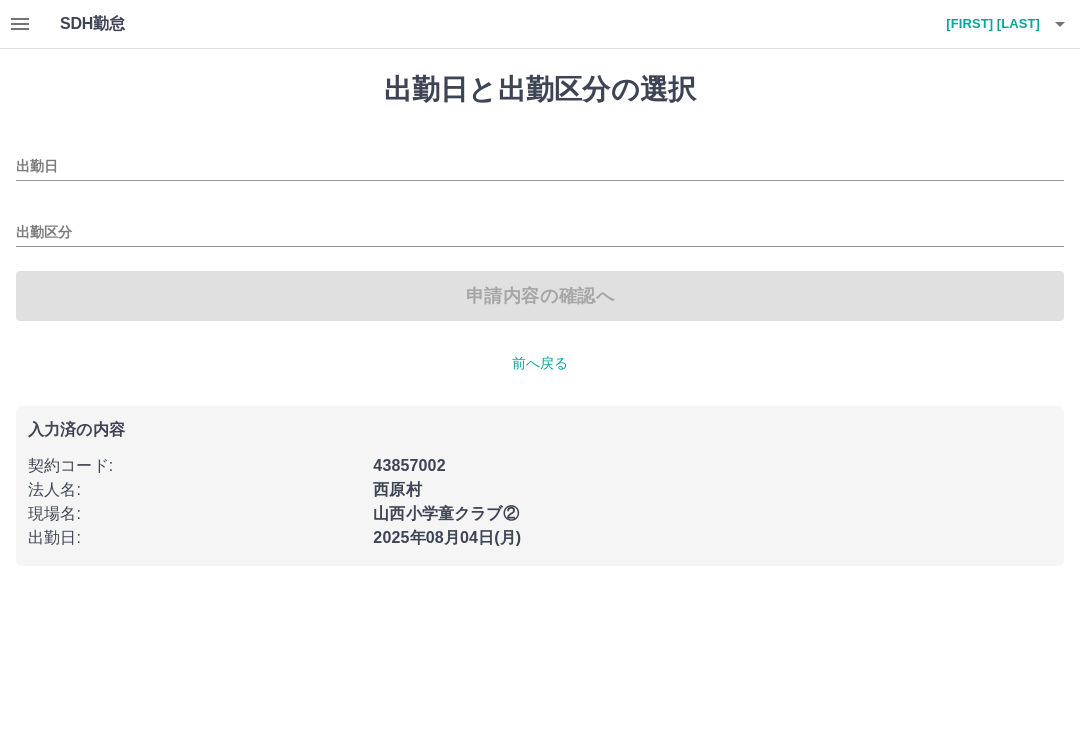 type on "**********" 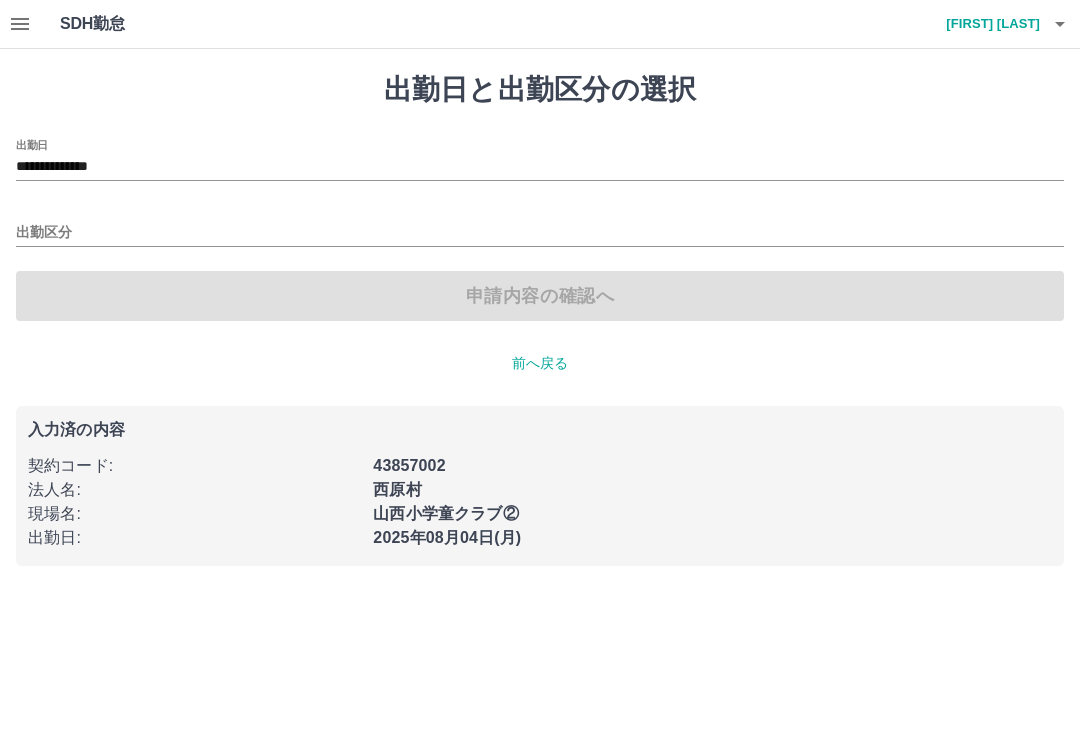 click on "出勤区分" at bounding box center [540, 233] 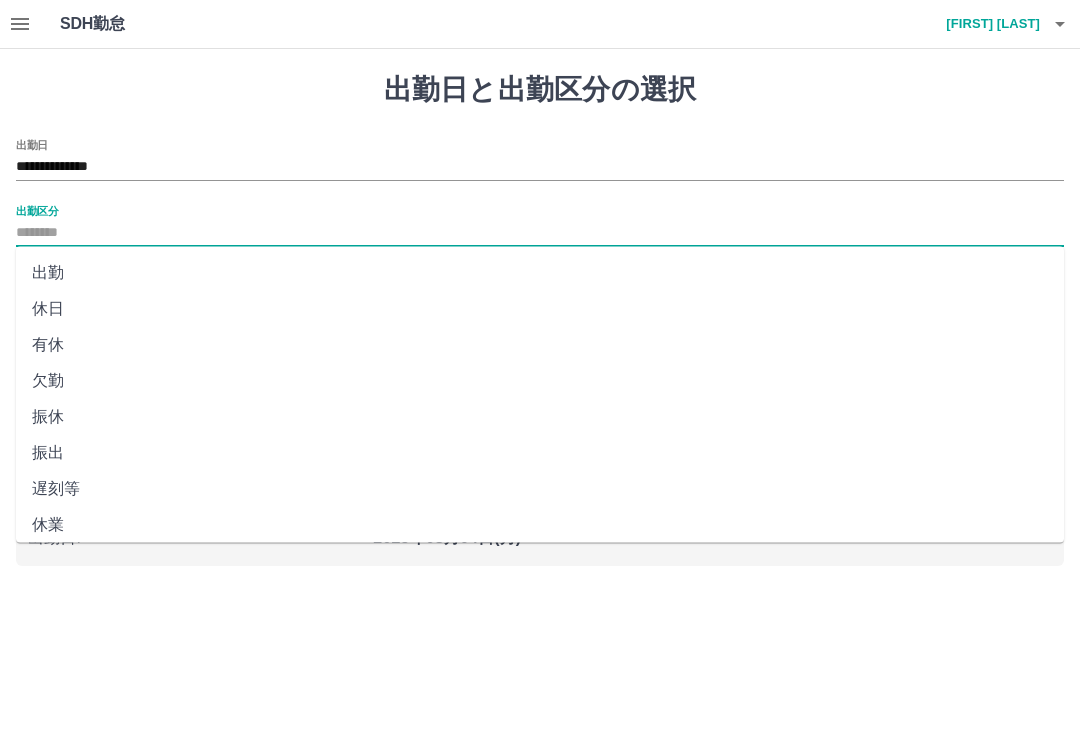 click on "出勤" at bounding box center [540, 273] 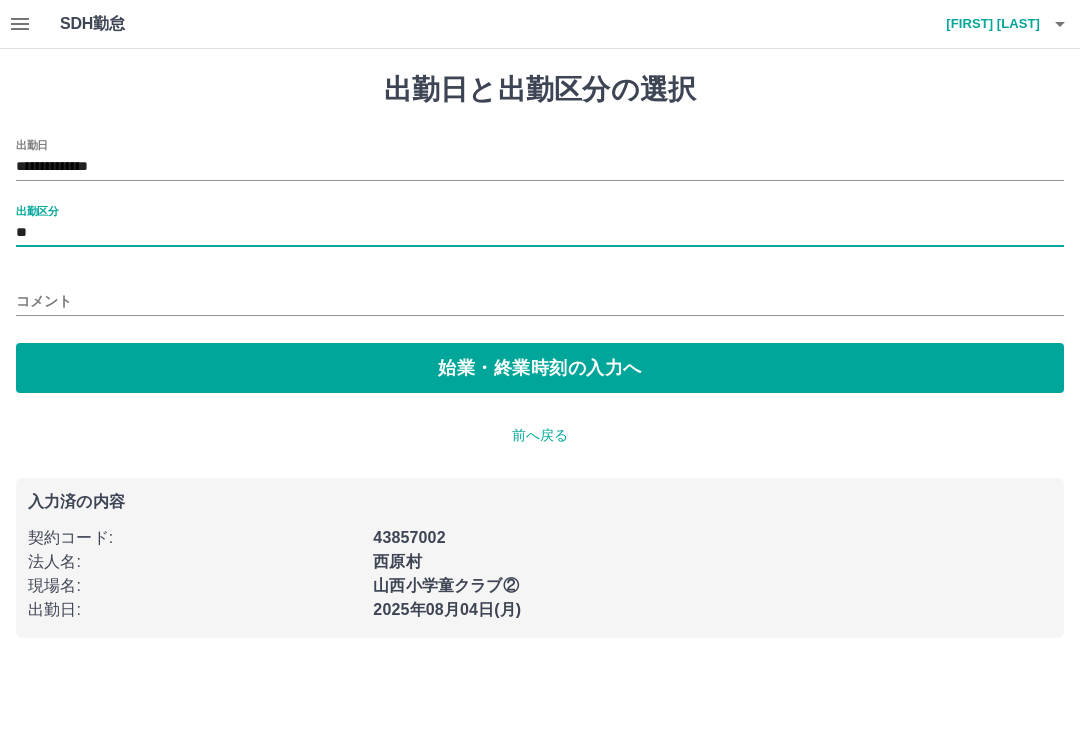 click on "始業・終業時刻の入力へ" at bounding box center [540, 368] 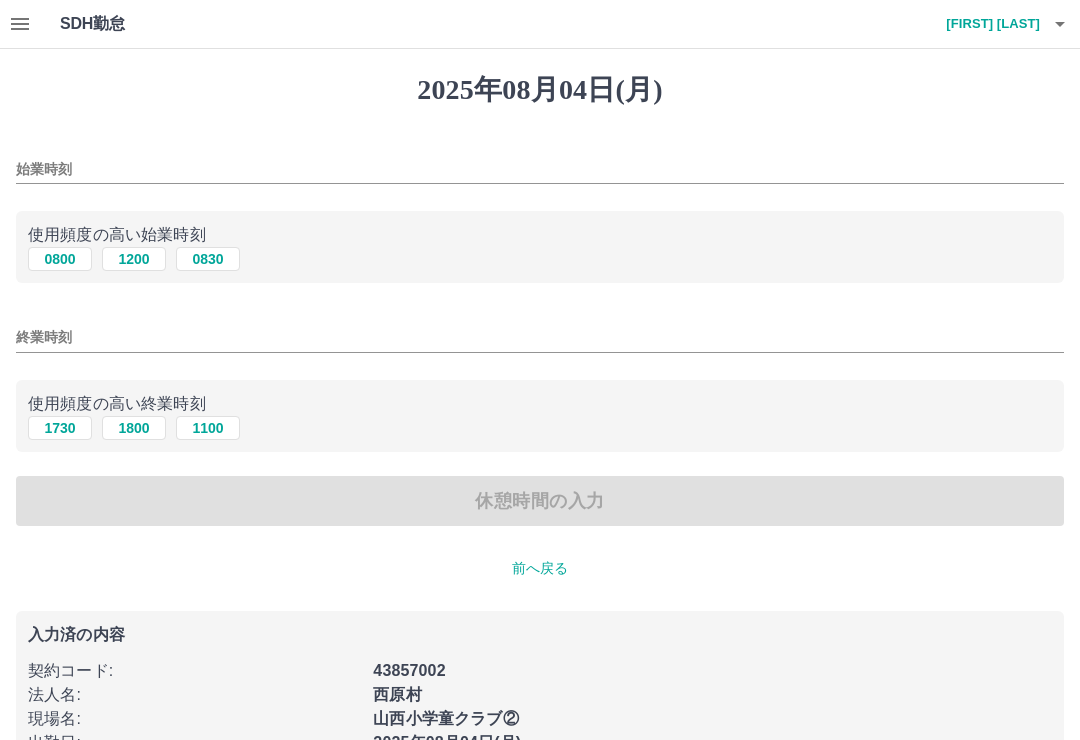 click on "0830" at bounding box center [208, 259] 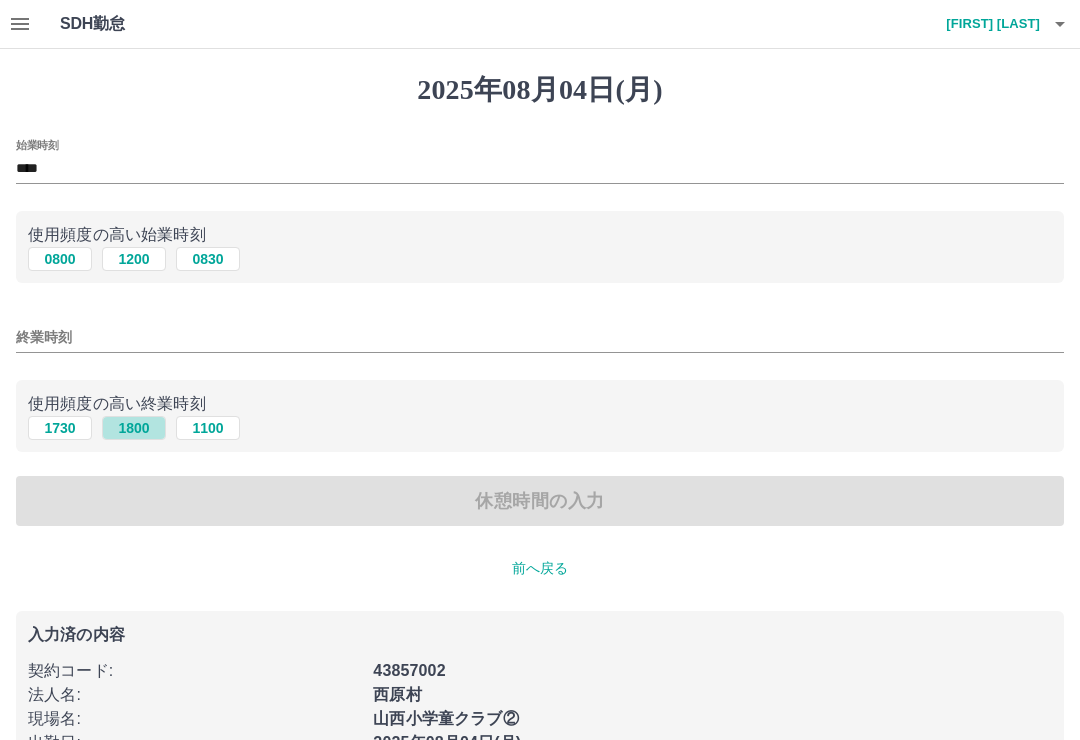 click on "1800" at bounding box center (134, 428) 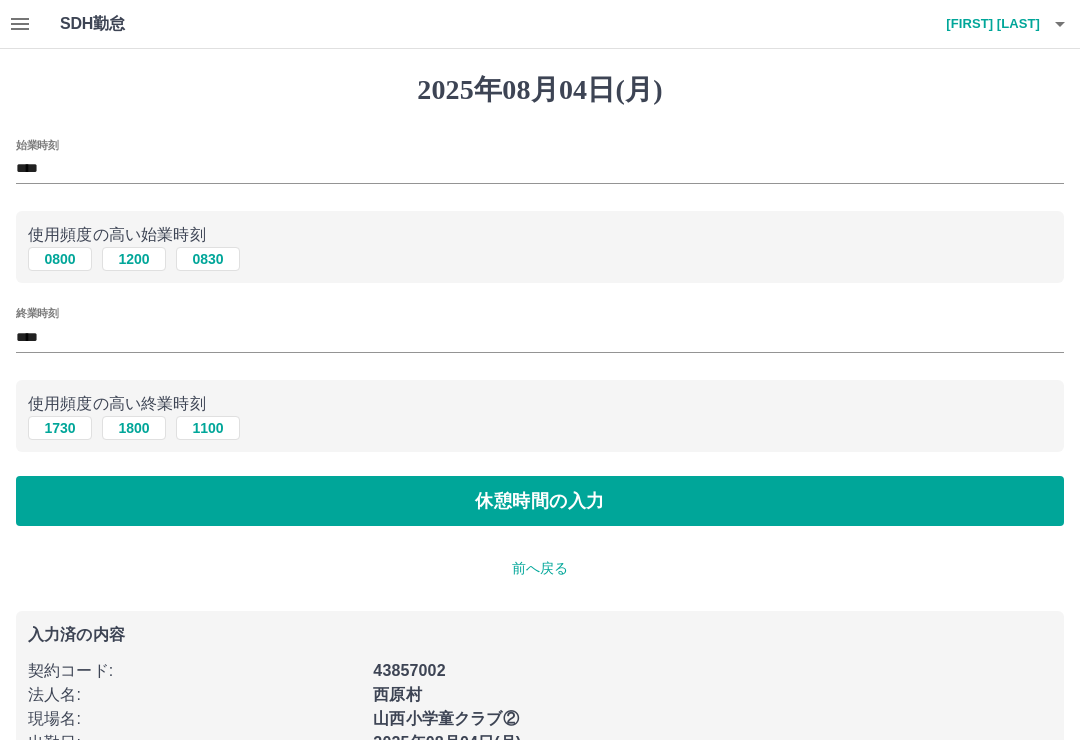click on "休憩時間の入力" at bounding box center (540, 501) 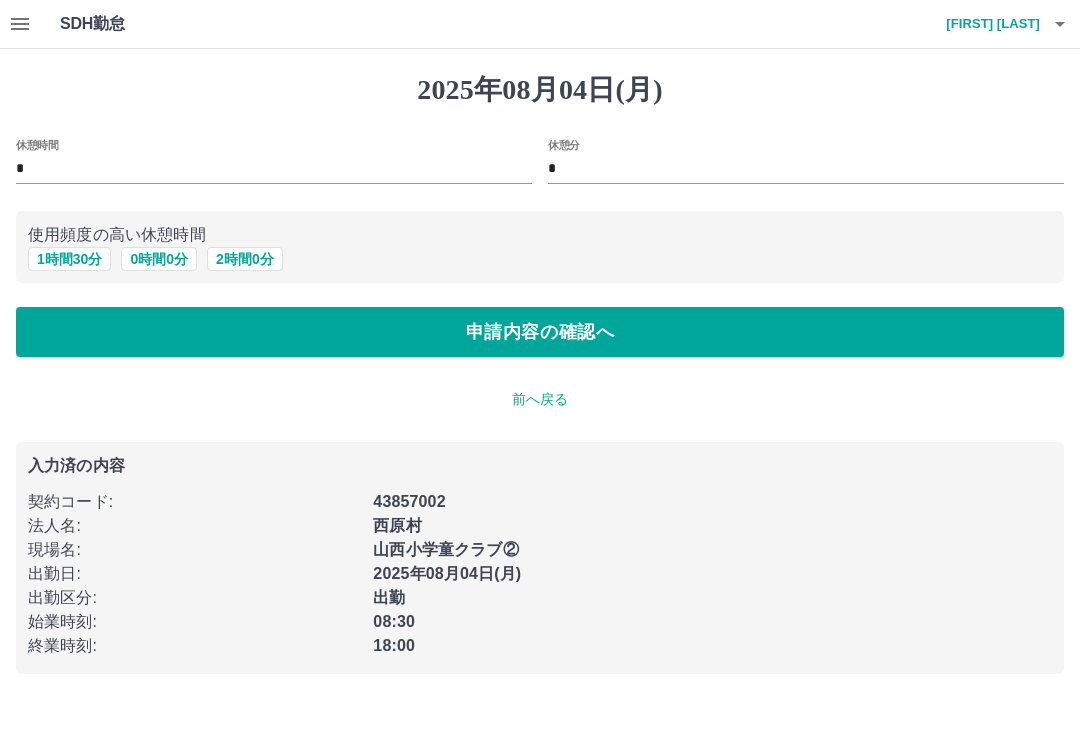 click on "1 時間 30 分" at bounding box center (69, 259) 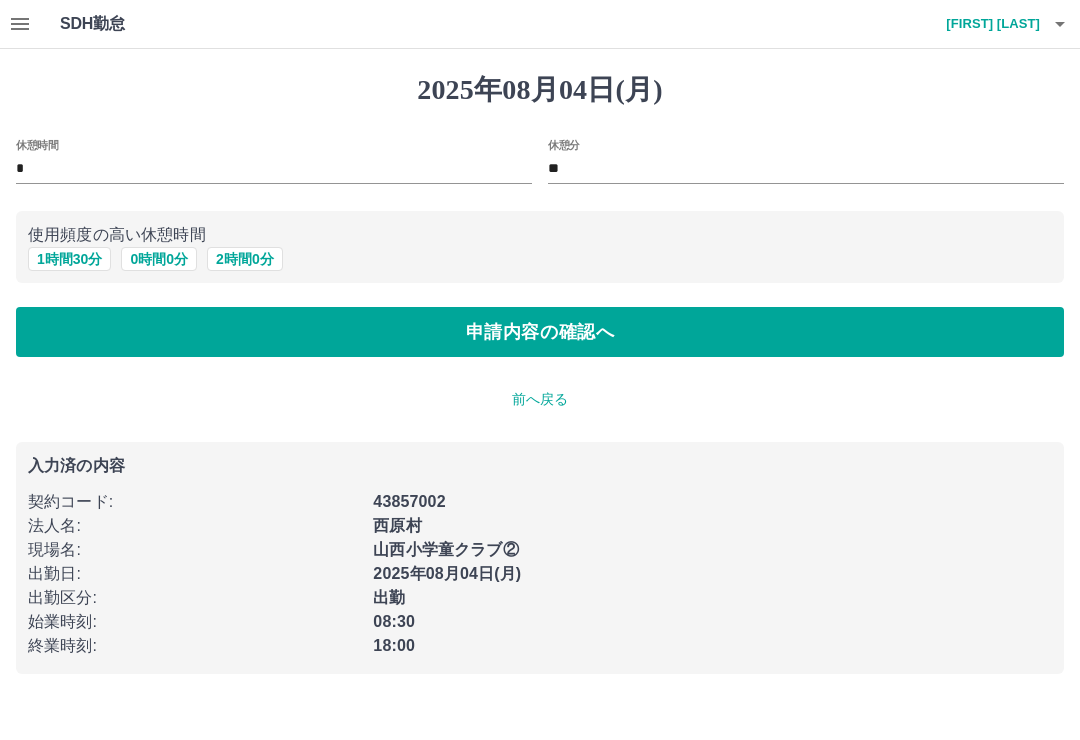 click on "申請内容の確認へ" at bounding box center [540, 332] 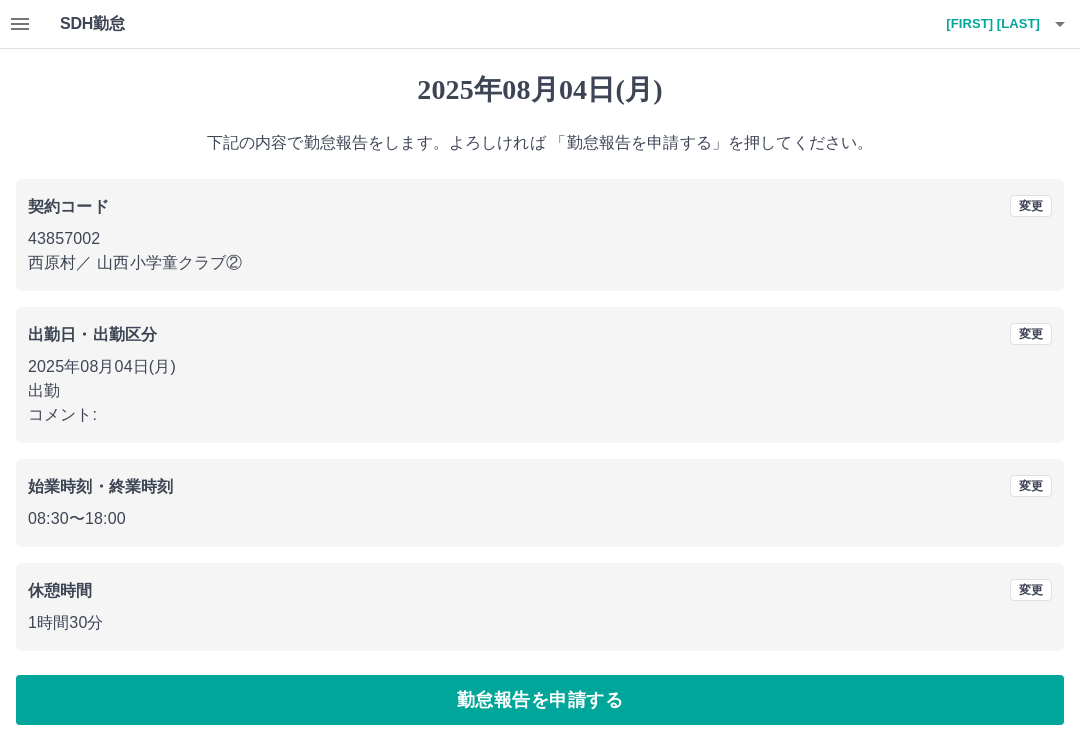 scroll, scrollTop: 8, scrollLeft: 0, axis: vertical 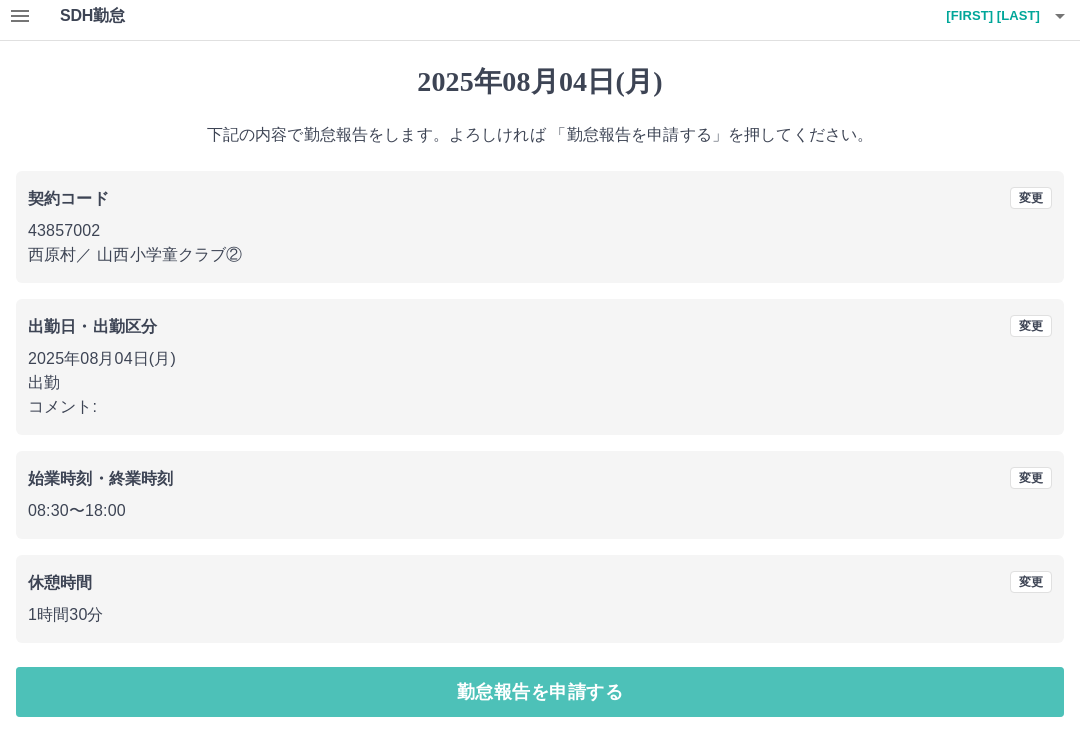 click on "勤怠報告を申請する" at bounding box center [540, 692] 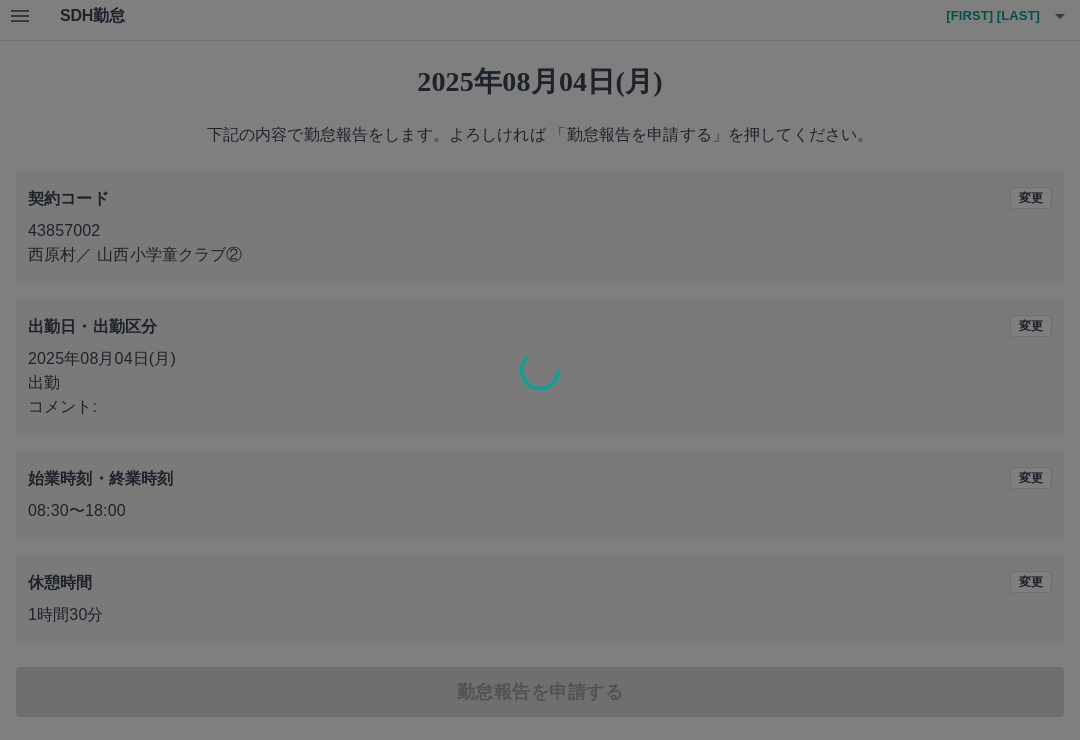 scroll, scrollTop: 0, scrollLeft: 0, axis: both 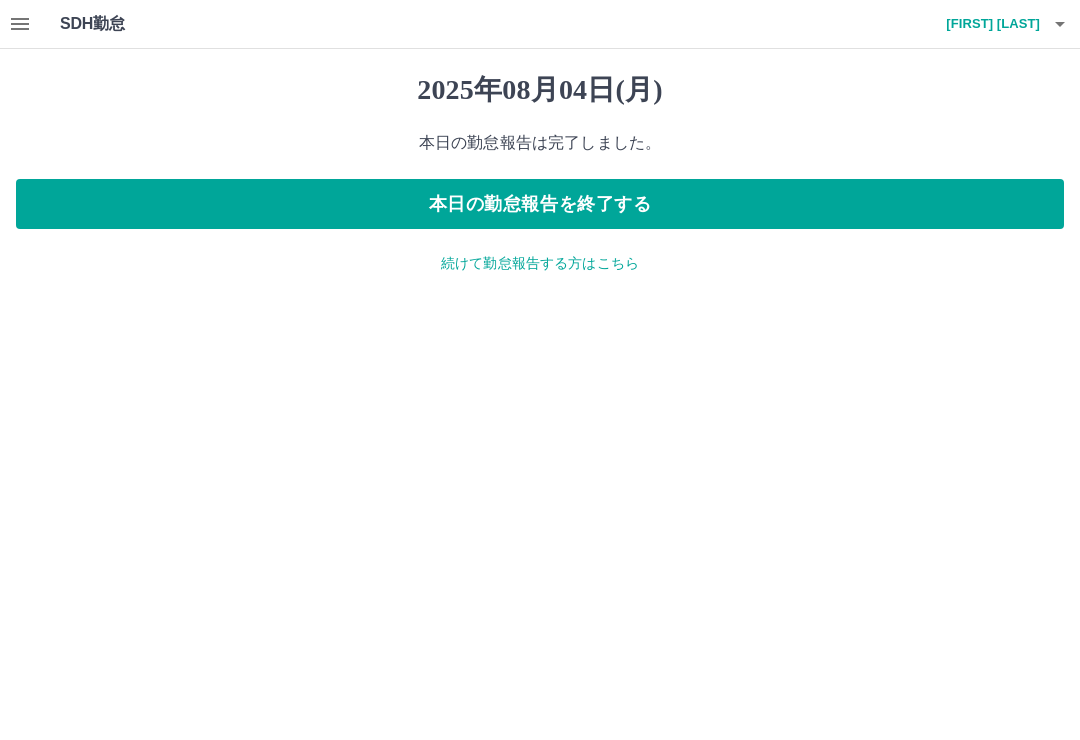 click on "続けて勤怠報告する方はこちら" at bounding box center (540, 263) 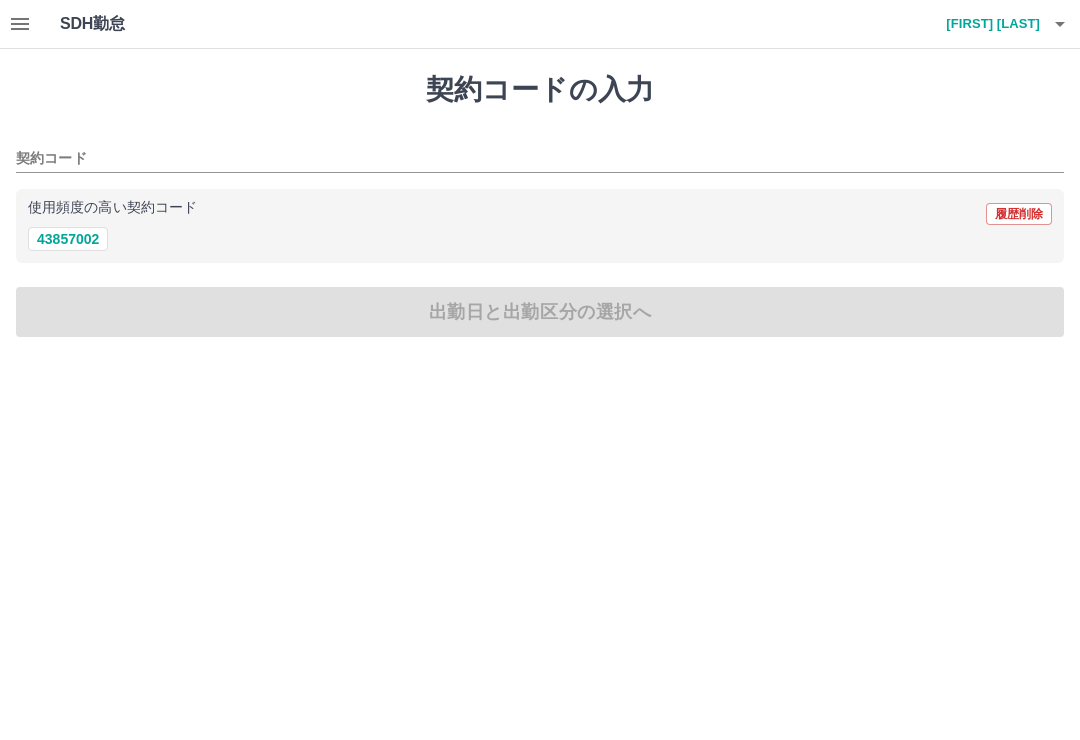 click on "43857002" at bounding box center (68, 239) 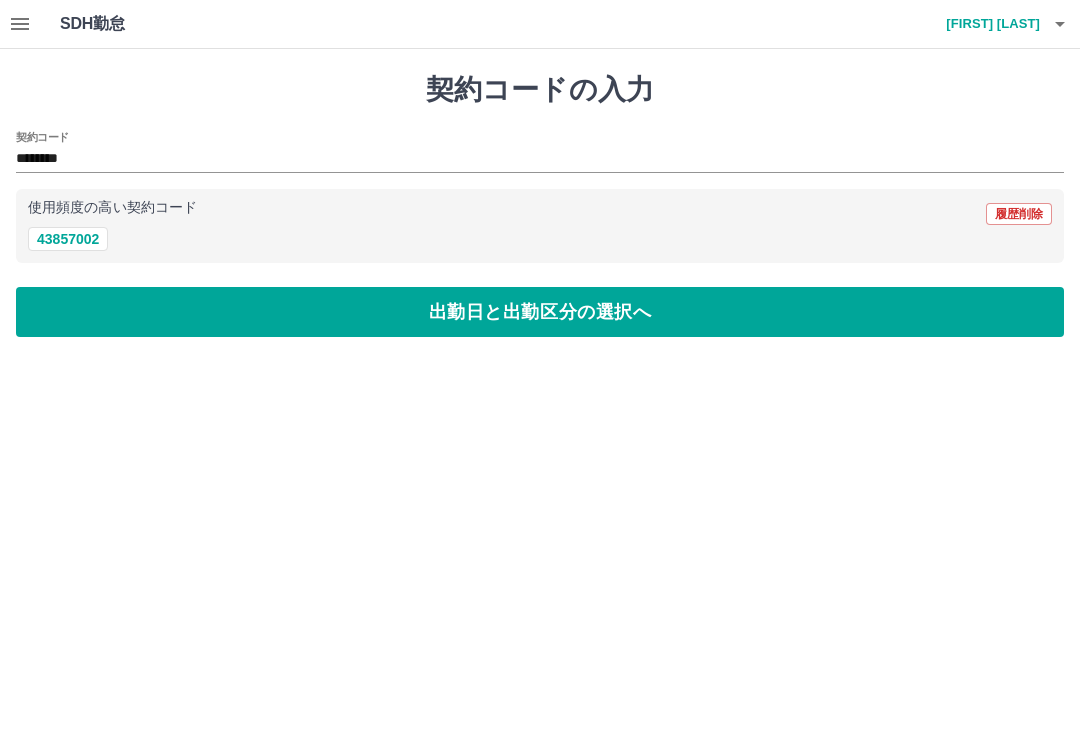 click on "出勤日と出勤区分の選択へ" at bounding box center (540, 312) 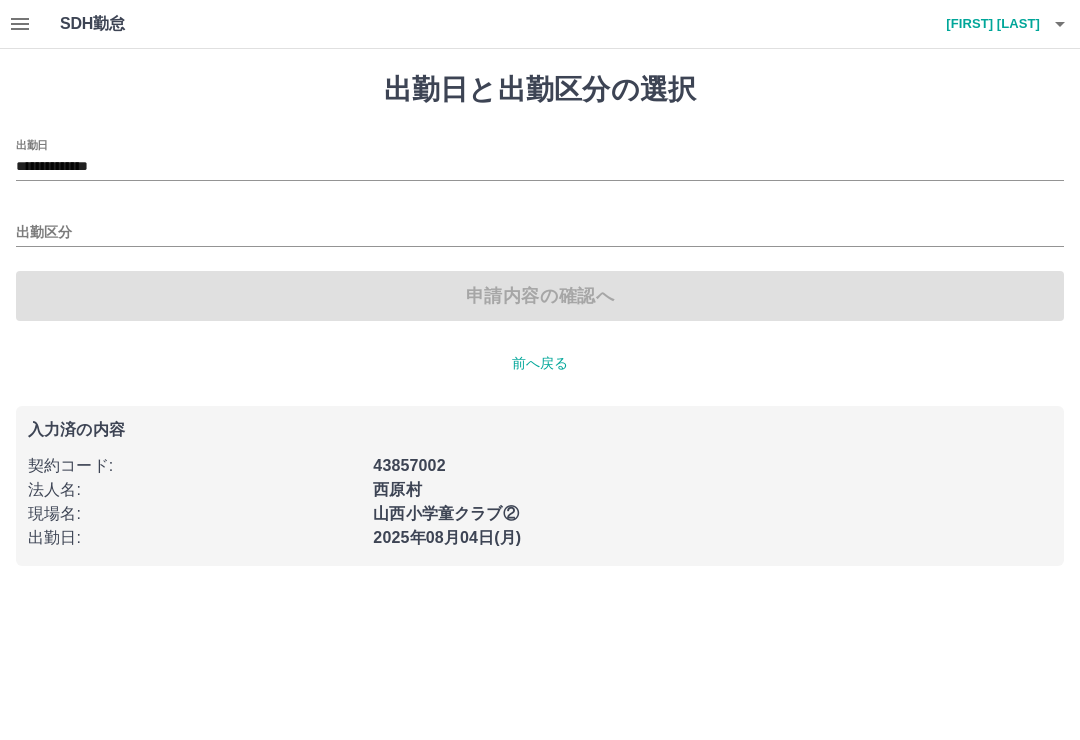 click on "**********" at bounding box center (540, 167) 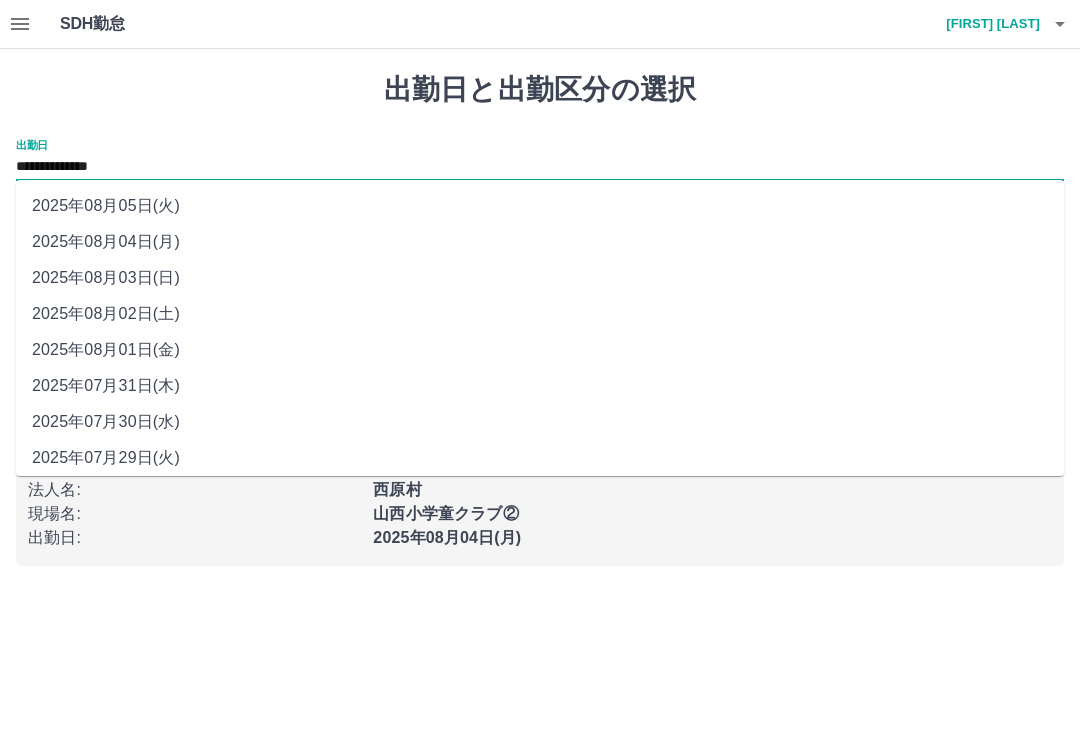 click on "2025年08月03日(日)" at bounding box center [540, 278] 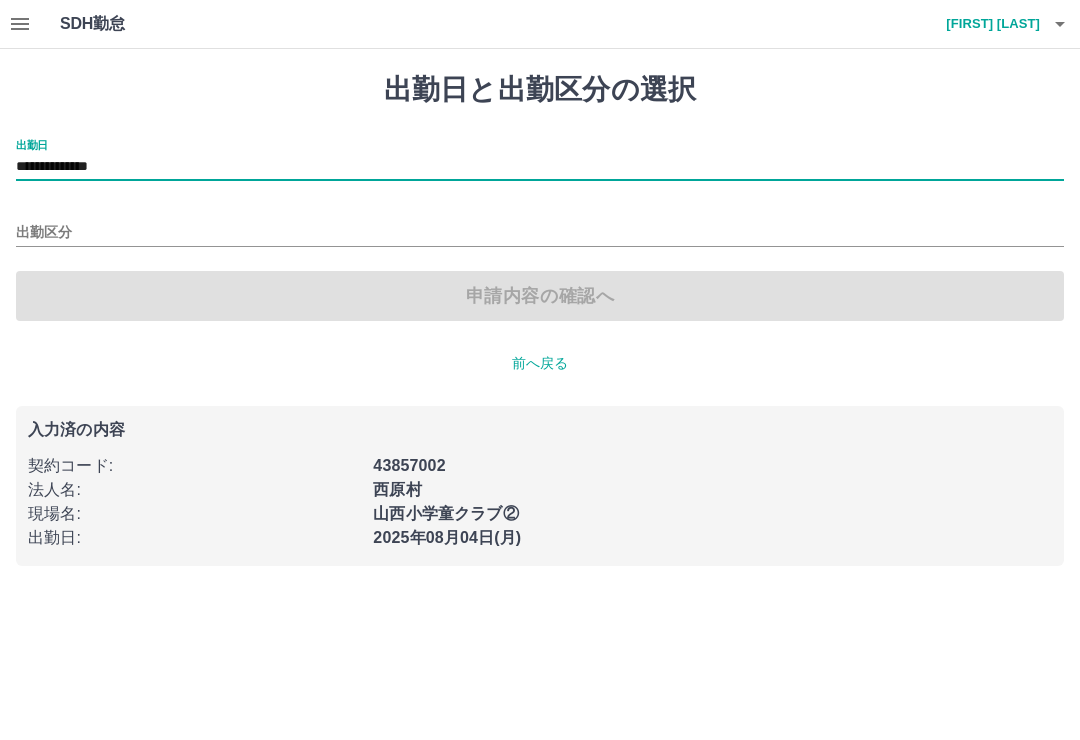 click on "出勤区分" at bounding box center (540, 233) 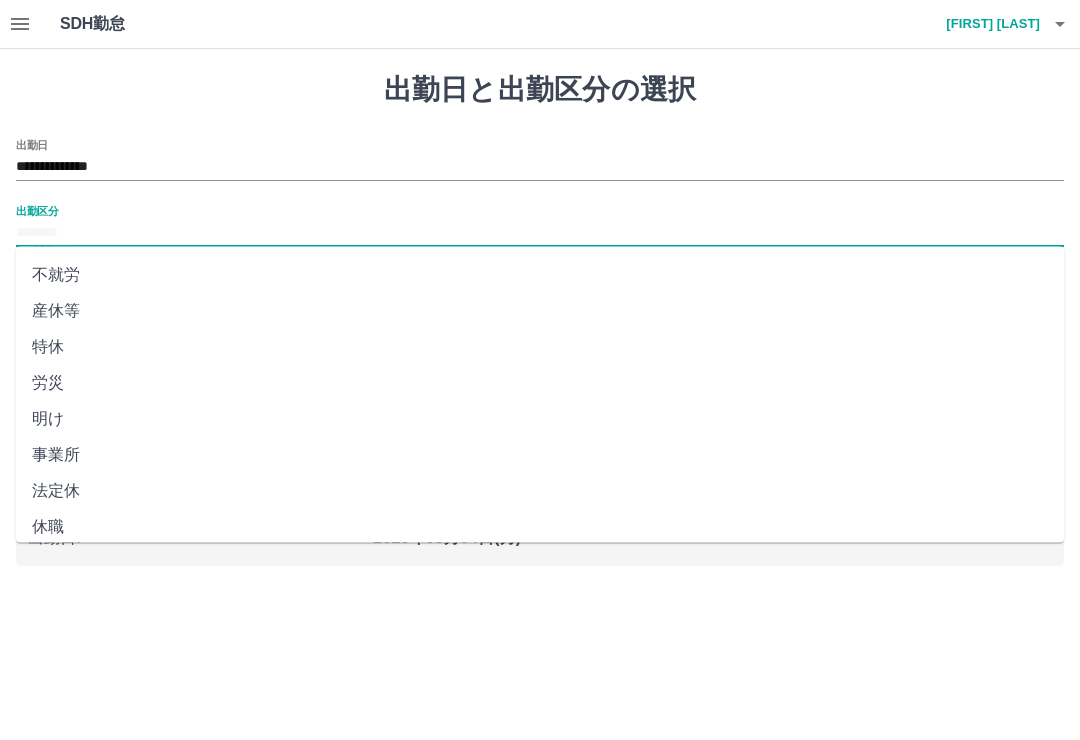 scroll, scrollTop: 356, scrollLeft: 0, axis: vertical 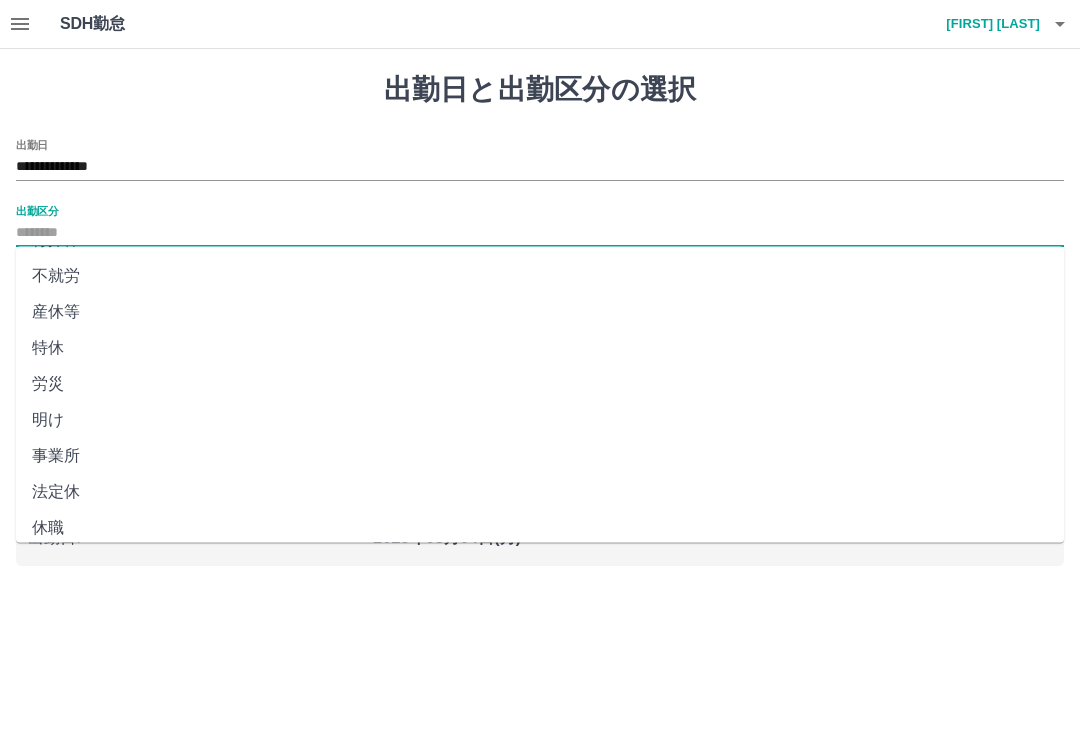 click on "法定休" at bounding box center [540, 493] 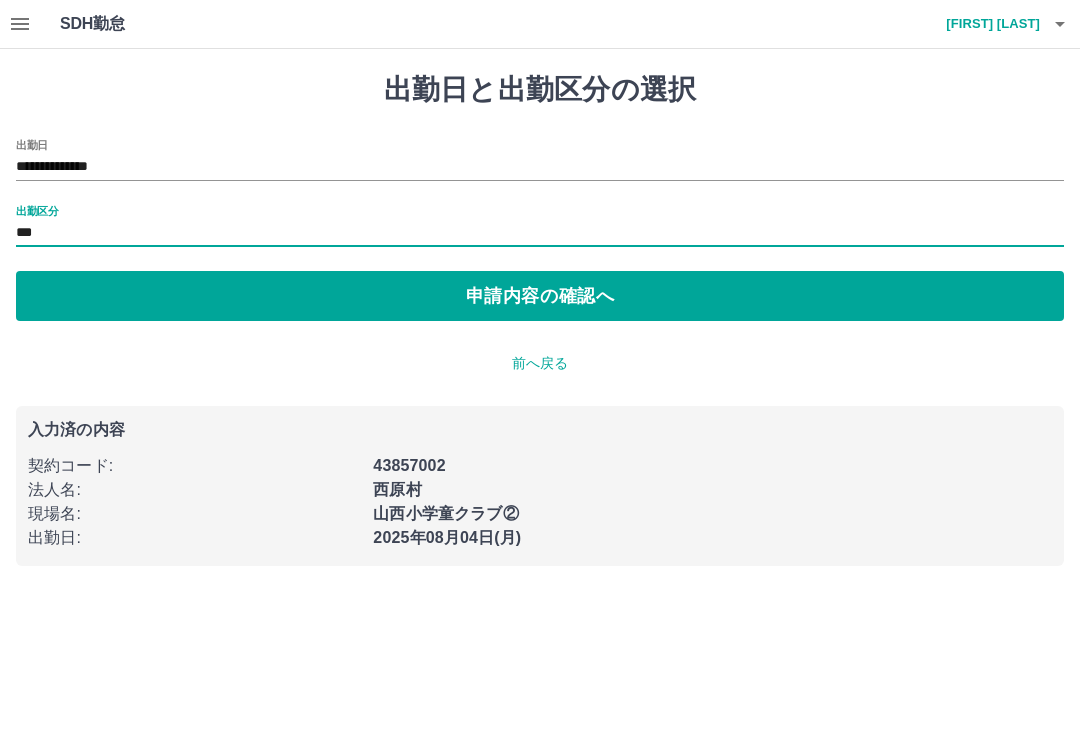 click on "申請内容の確認へ" at bounding box center [540, 296] 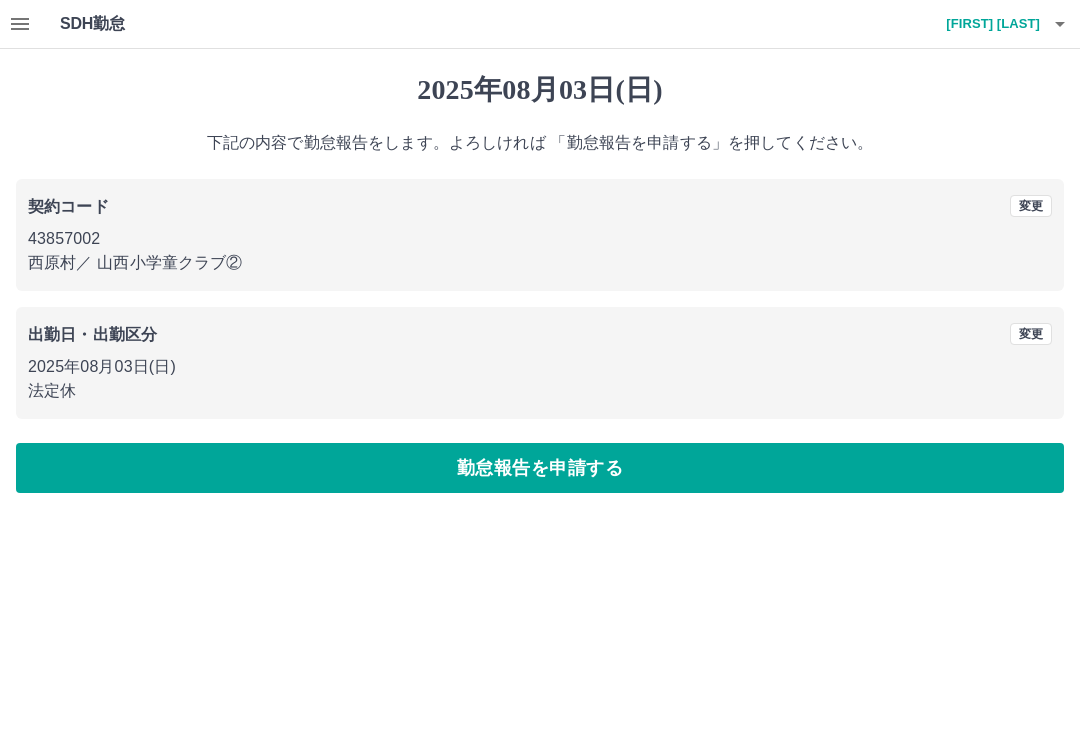 click on "勤怠報告を申請する" at bounding box center (540, 468) 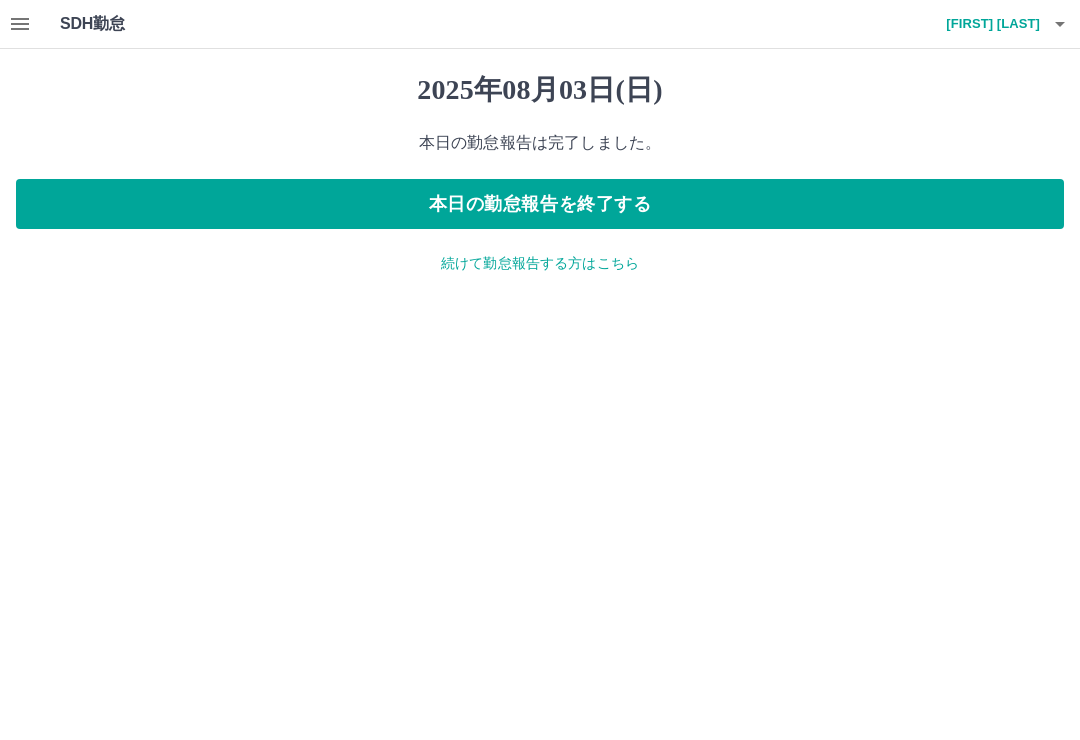 click on "続けて勤怠報告する方はこちら" at bounding box center (540, 263) 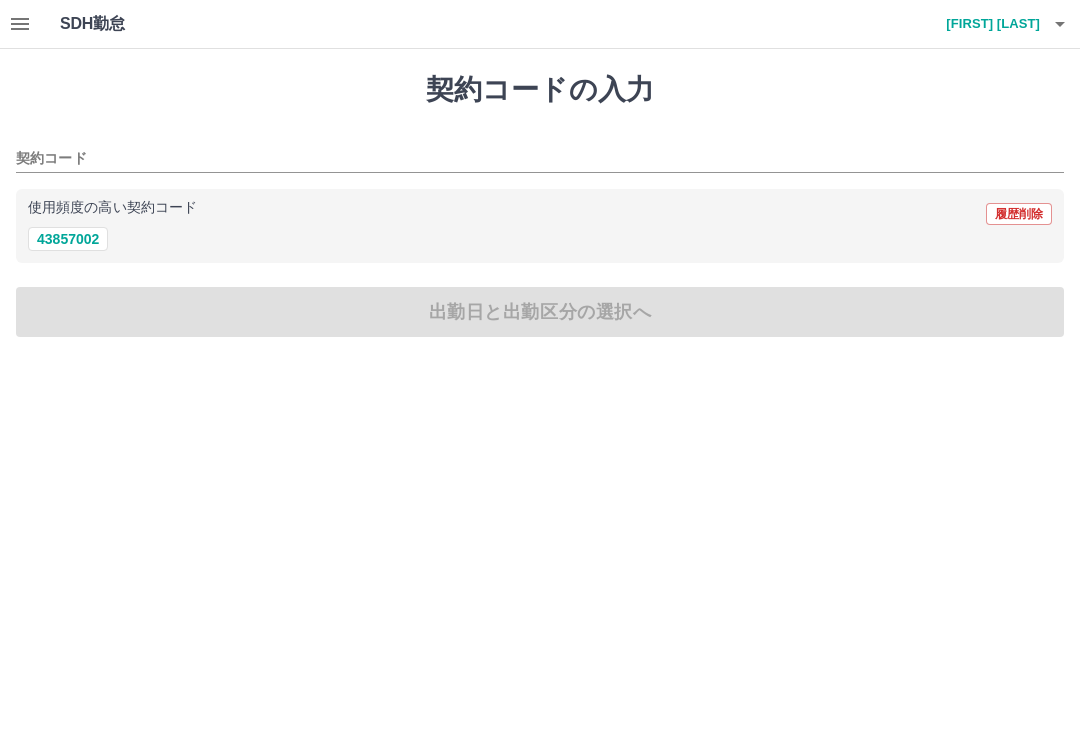 click on "43857002" at bounding box center [68, 239] 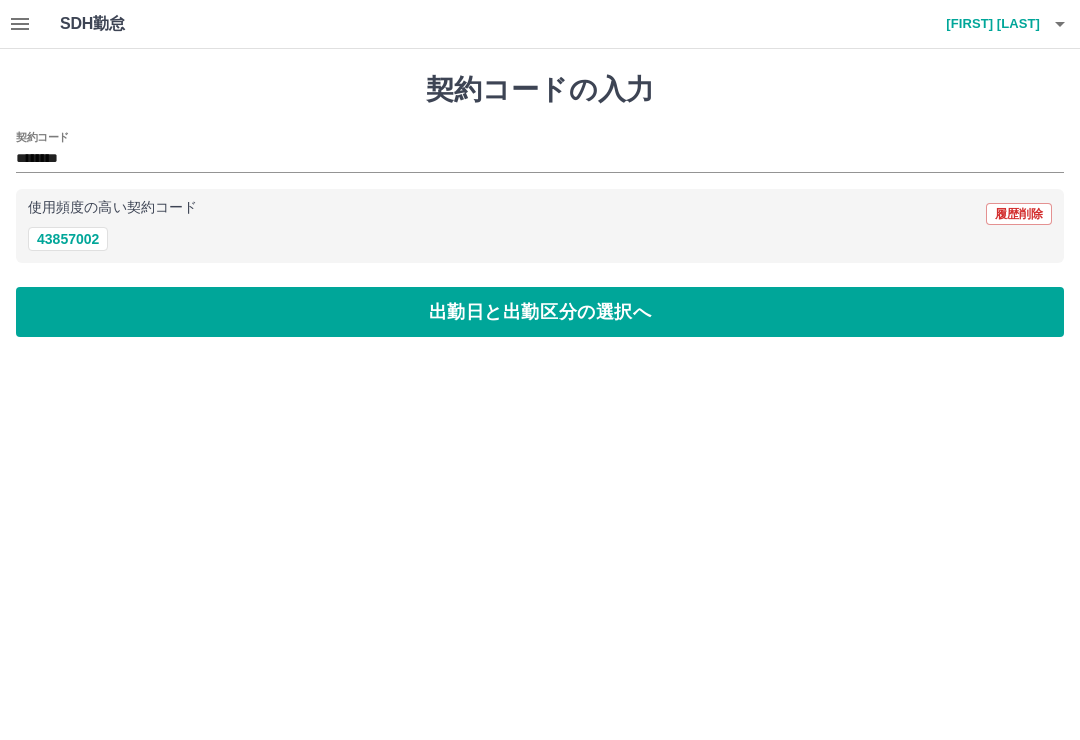 click on "43857002" at bounding box center [68, 239] 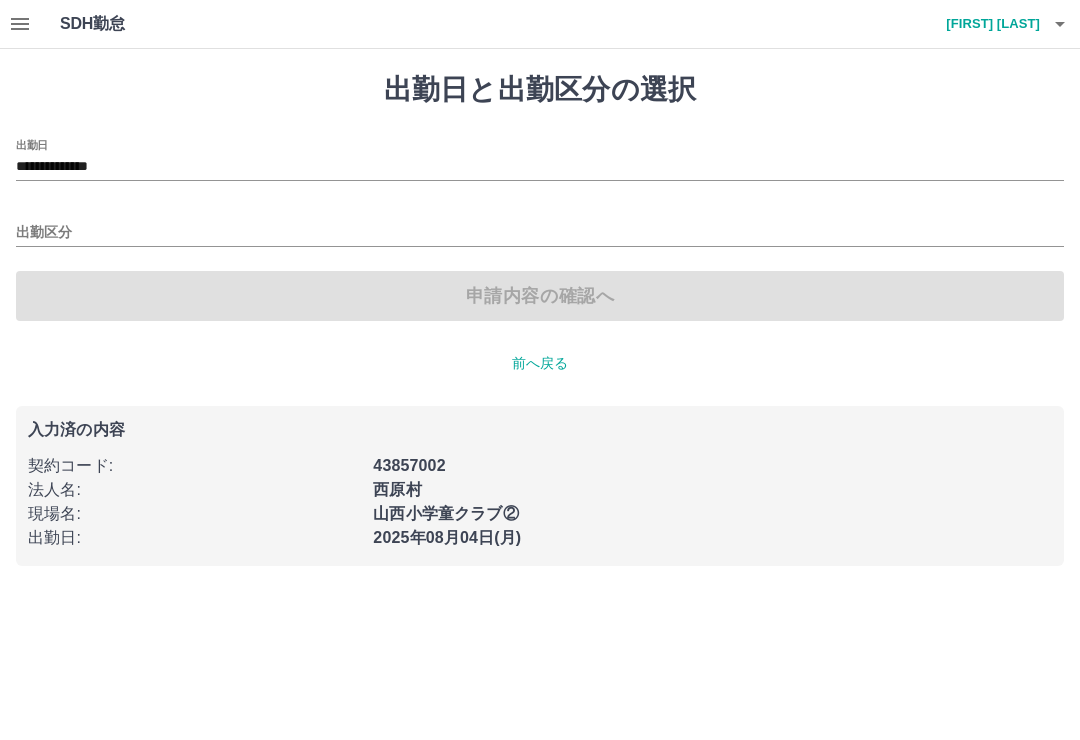 click on "出勤区分" at bounding box center (540, 233) 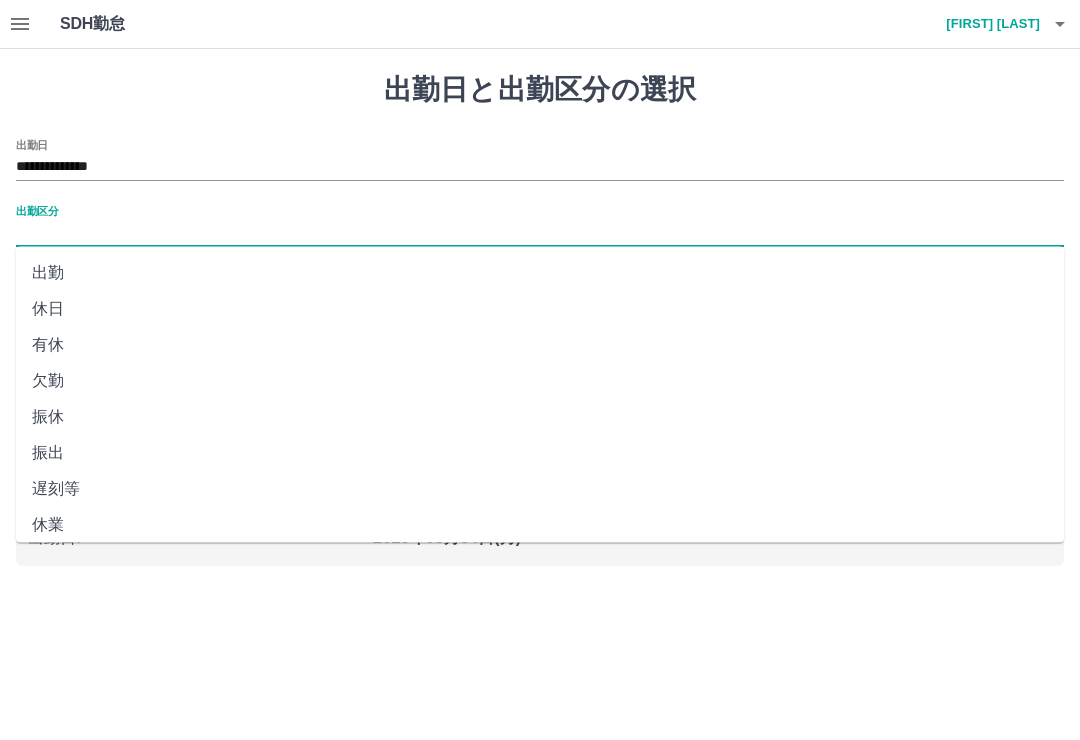click on "休日" at bounding box center [540, 309] 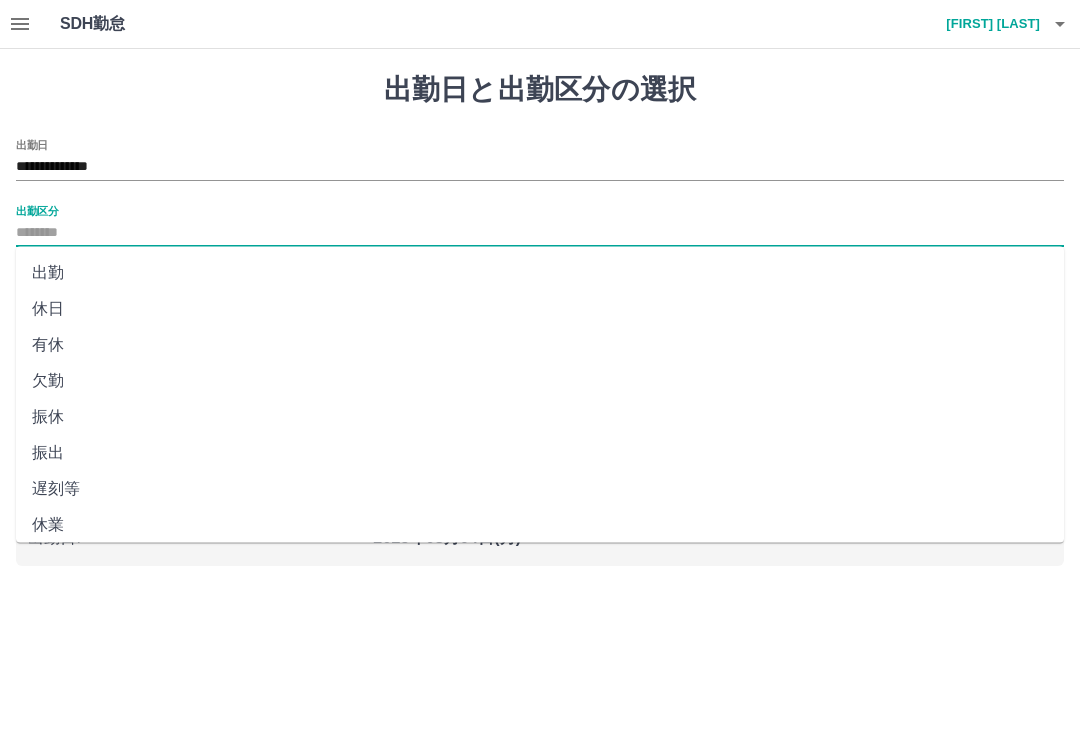 type on "**" 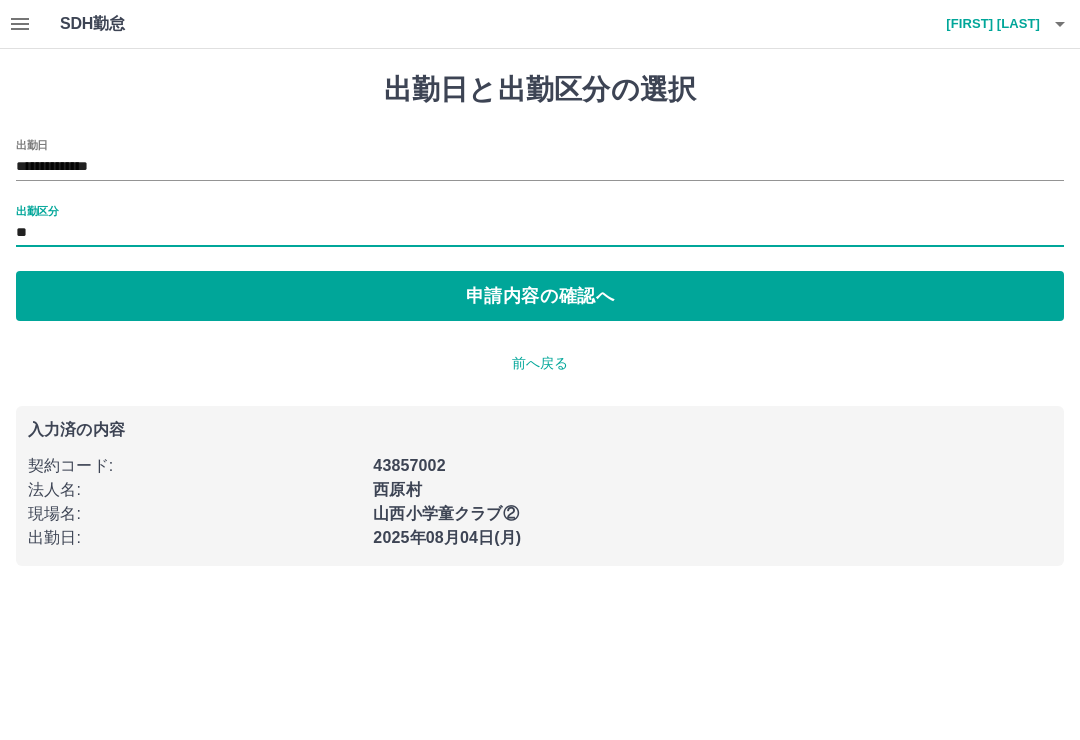 click on "申請内容の確認へ" at bounding box center (540, 296) 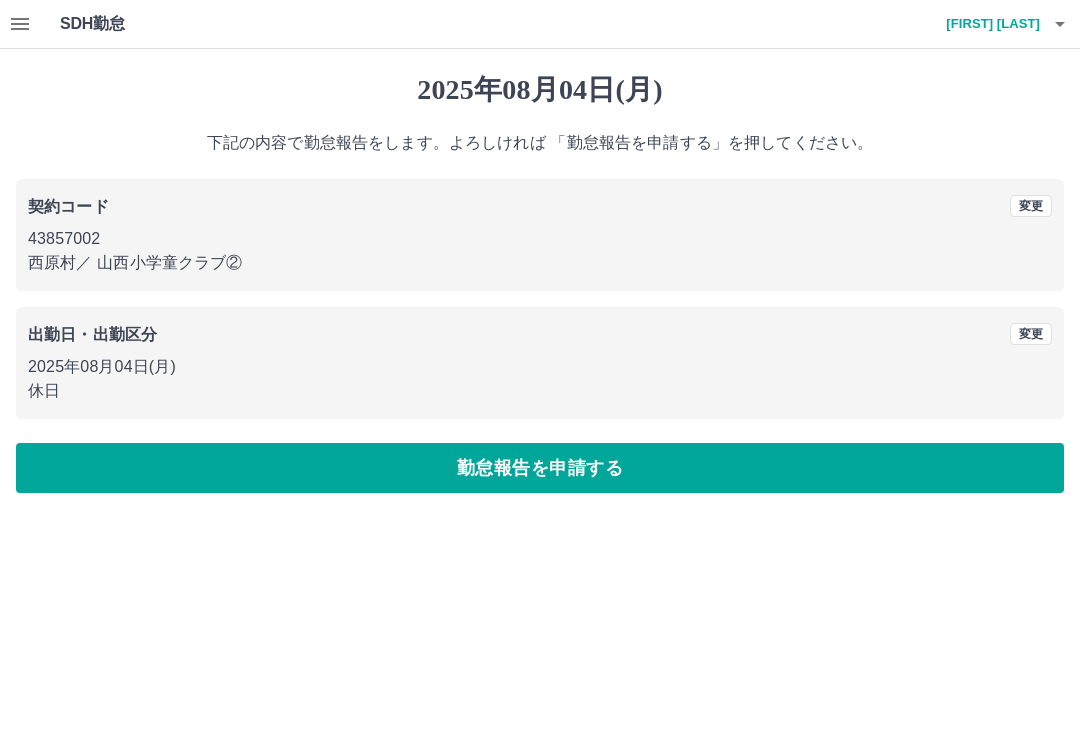 click on "変更" at bounding box center [1031, 334] 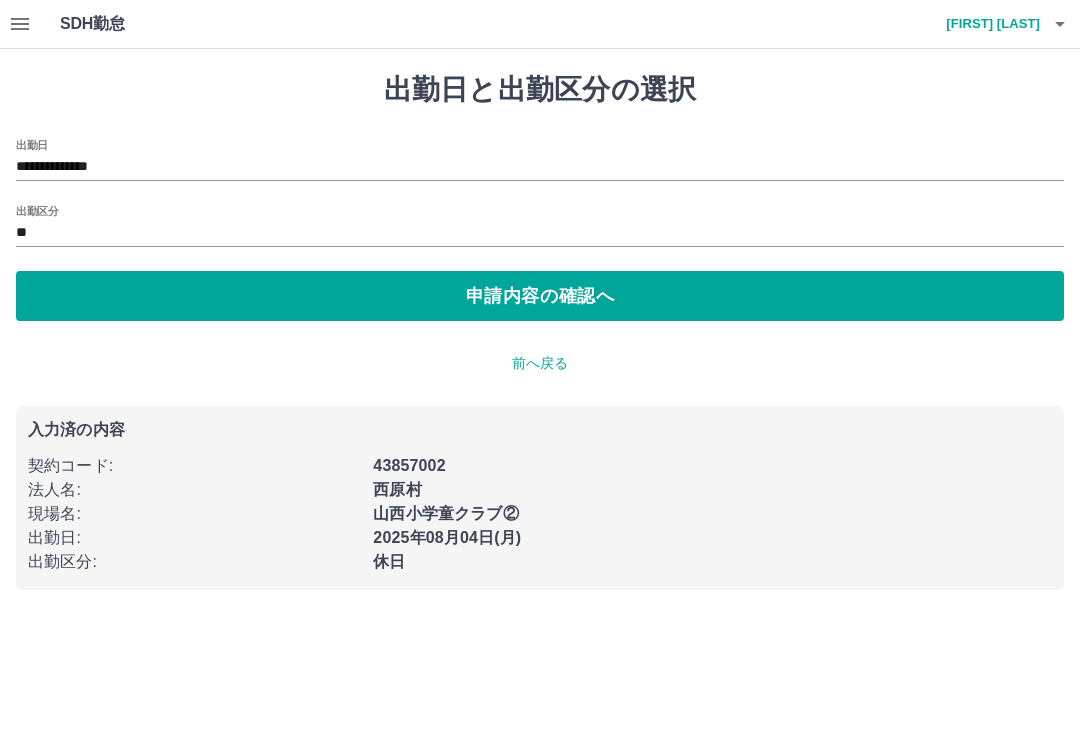 click on "**********" at bounding box center (540, 167) 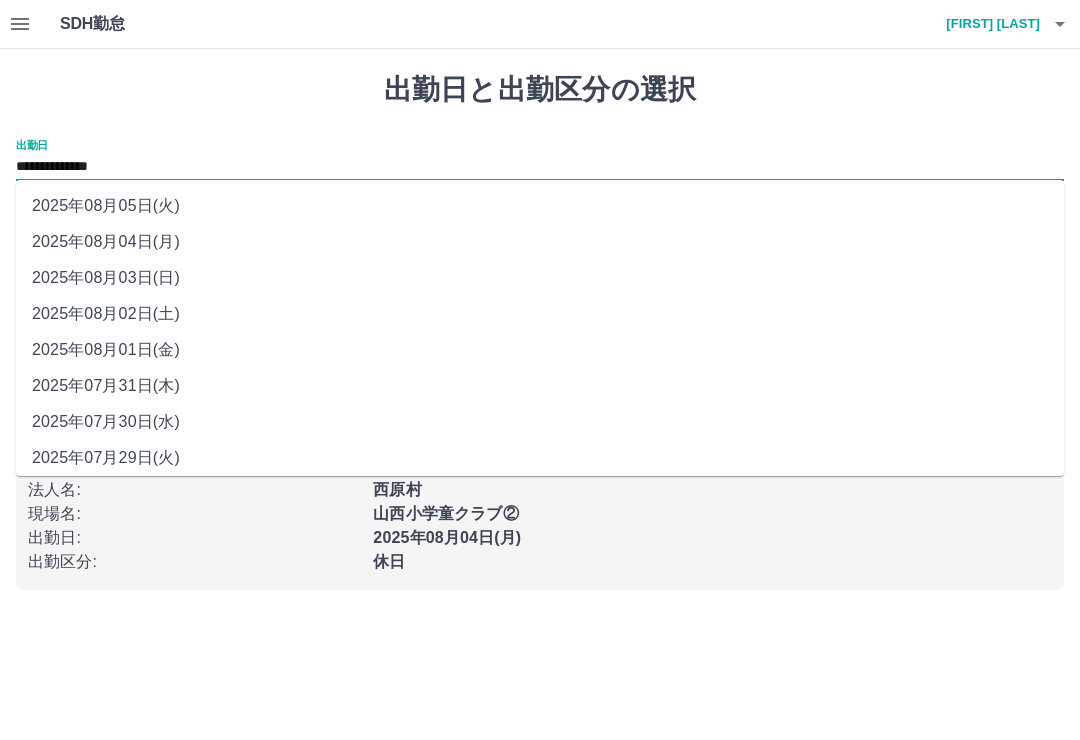 click on "2025年08月02日(土)" at bounding box center [540, 314] 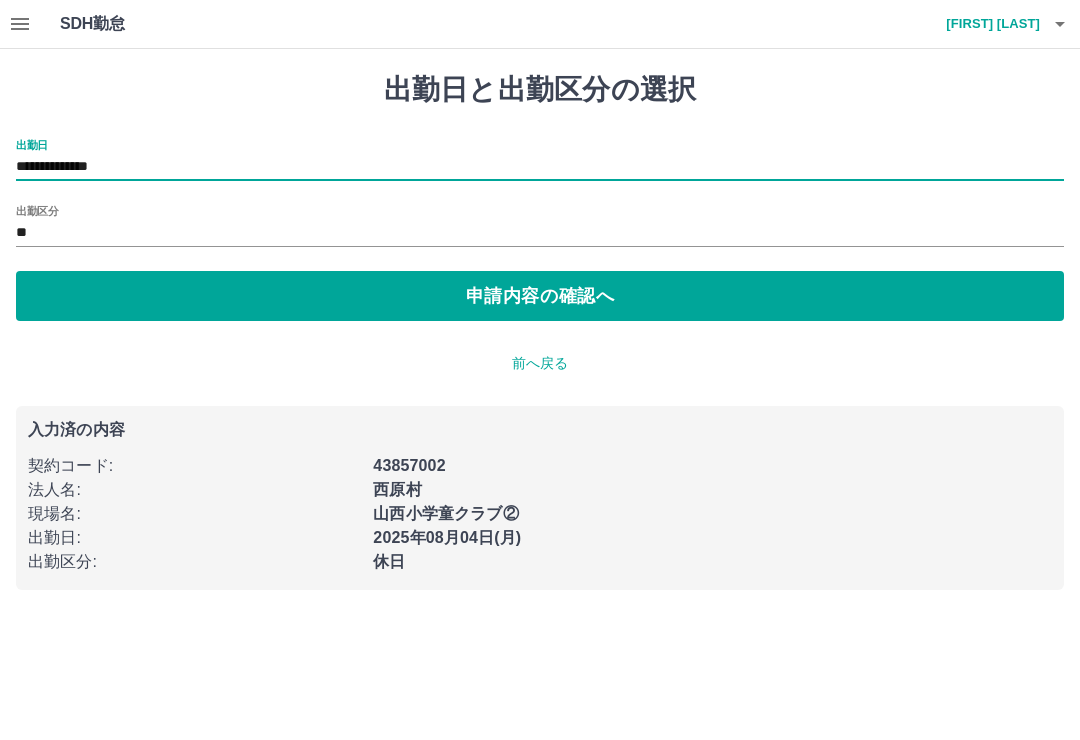 type on "**********" 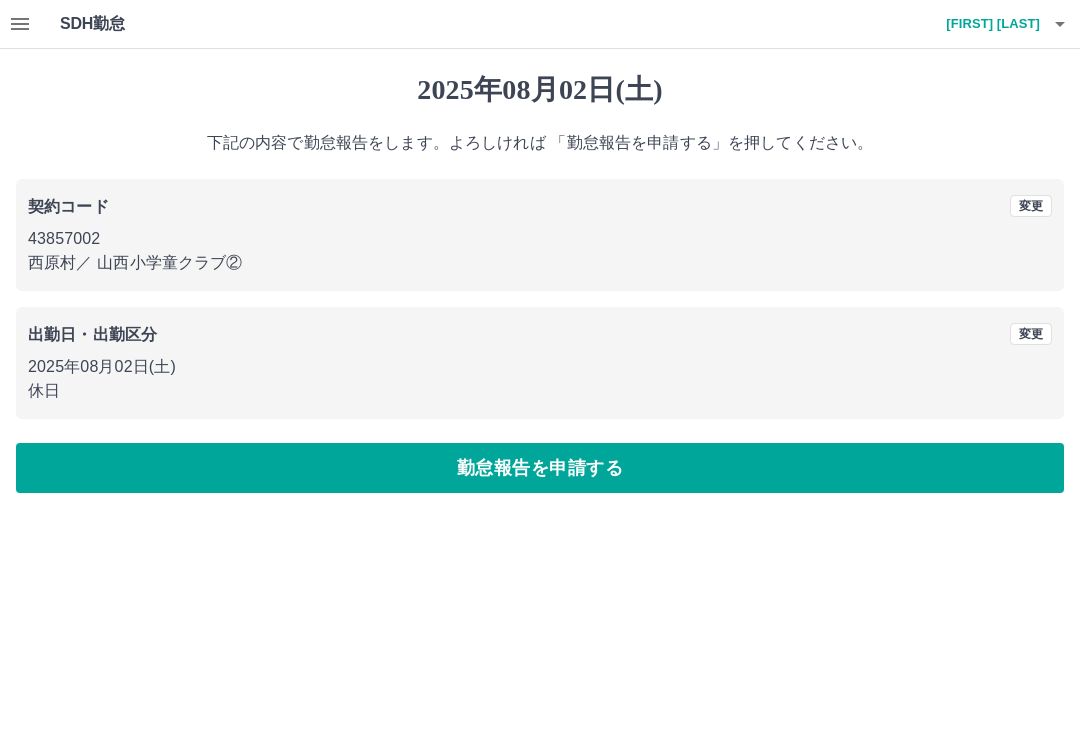 click on "勤怠報告を申請する" at bounding box center (540, 468) 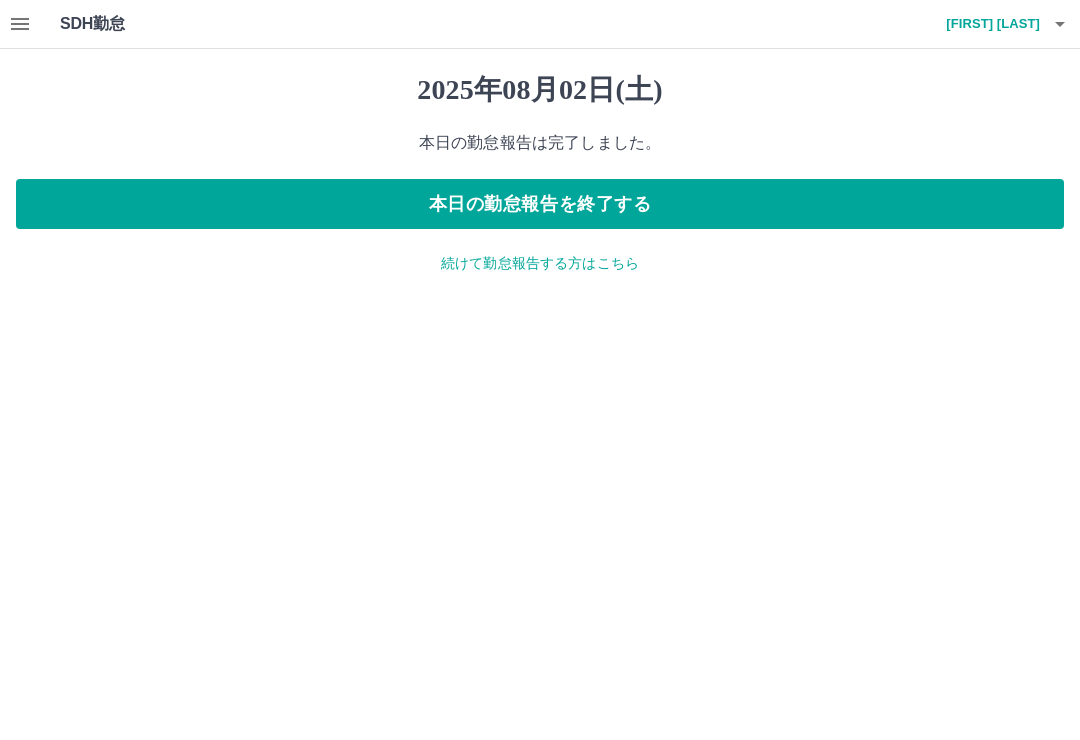 click on "本日の勤怠報告を終了する" at bounding box center (540, 204) 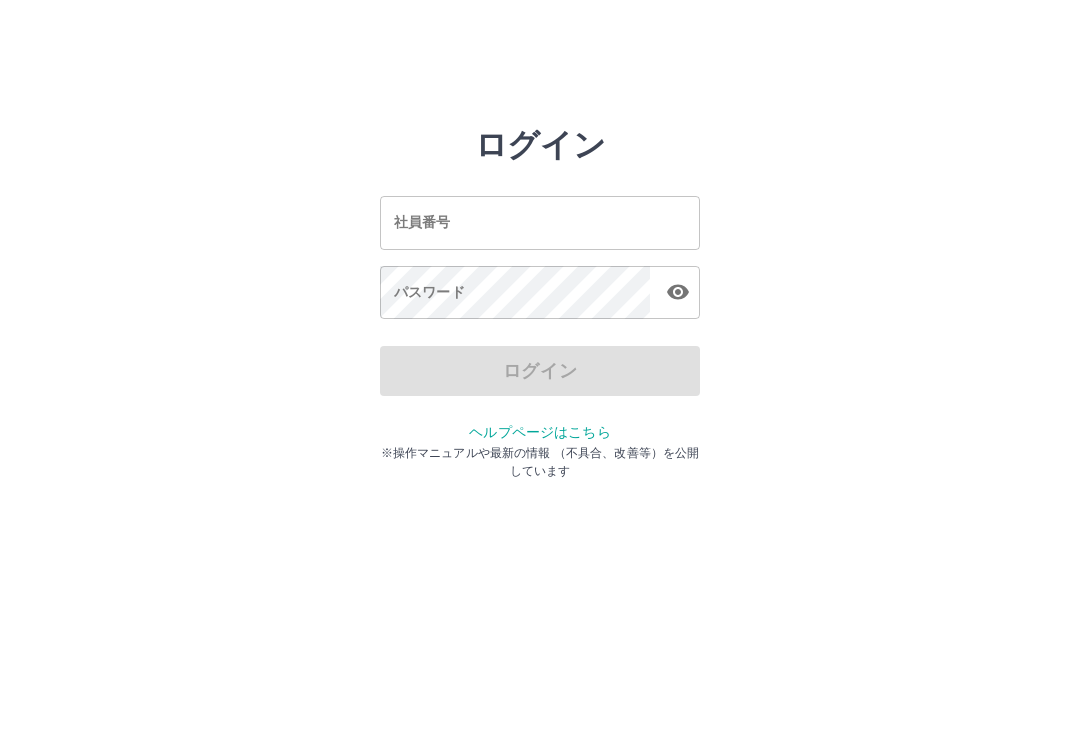 scroll, scrollTop: 0, scrollLeft: 0, axis: both 